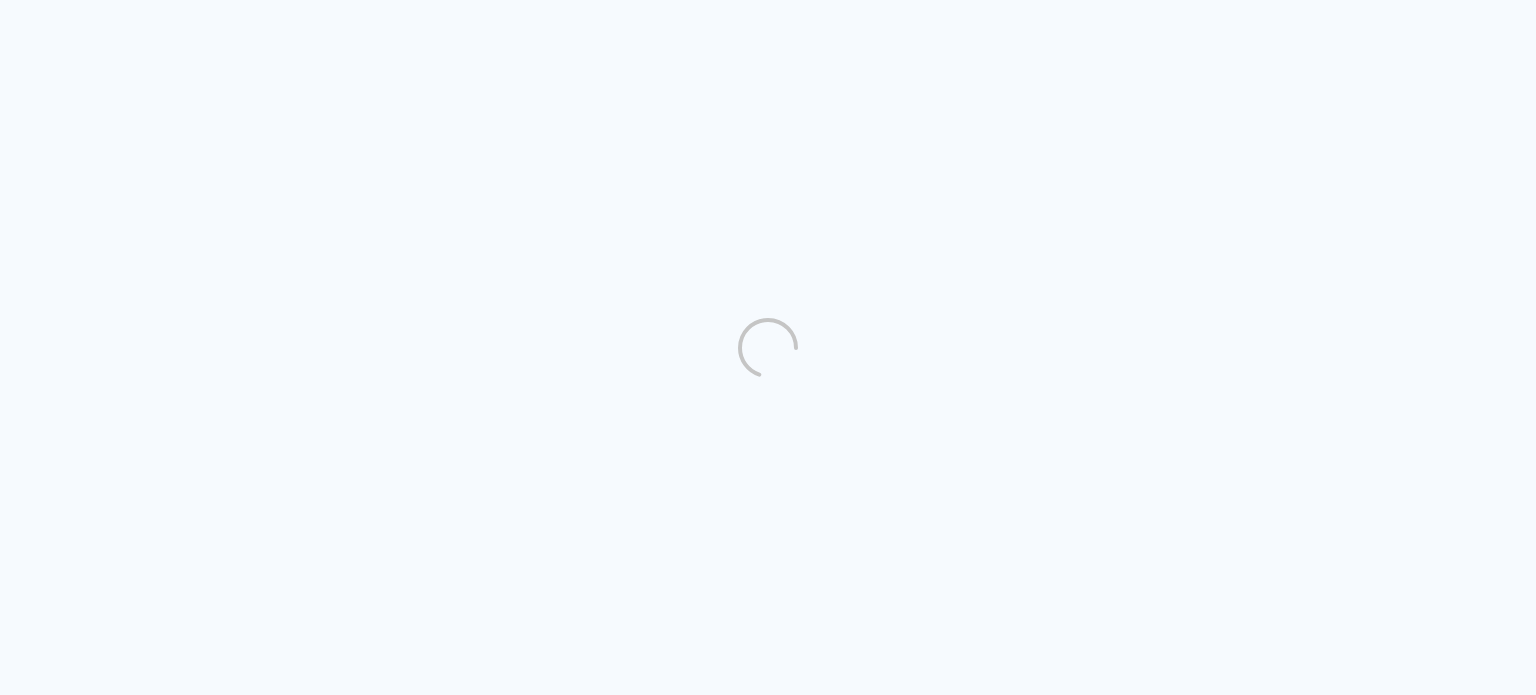 scroll, scrollTop: 0, scrollLeft: 0, axis: both 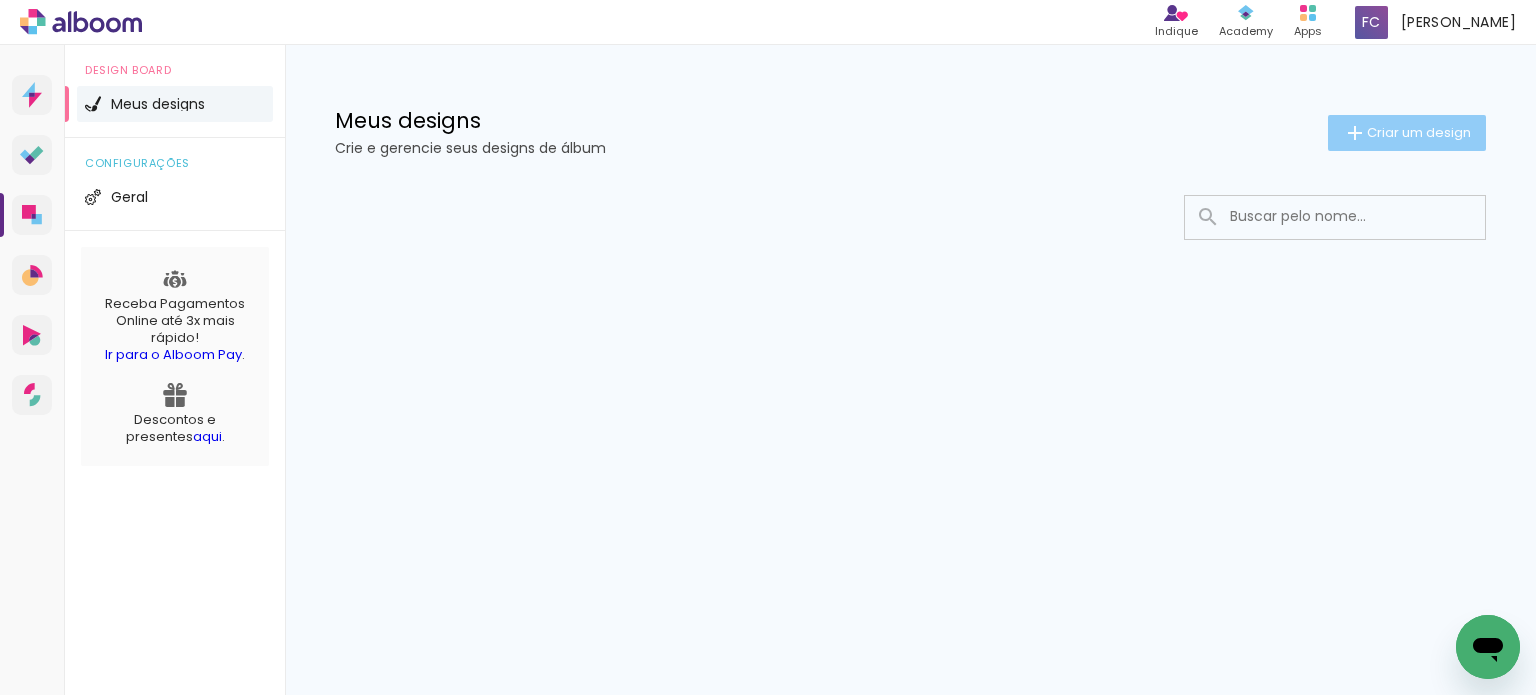 click on "Criar um design" 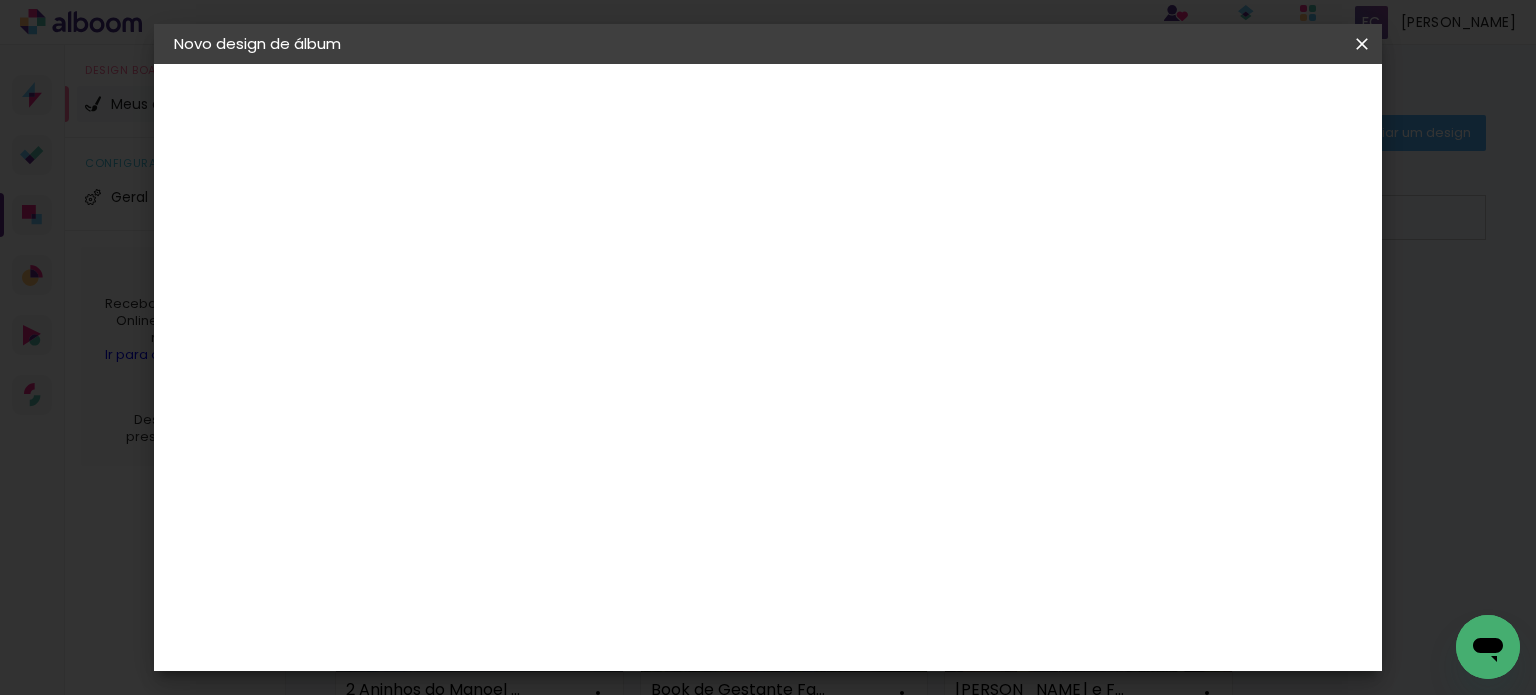 drag, startPoint x: 740, startPoint y: 262, endPoint x: 1535, endPoint y: 327, distance: 797.65283 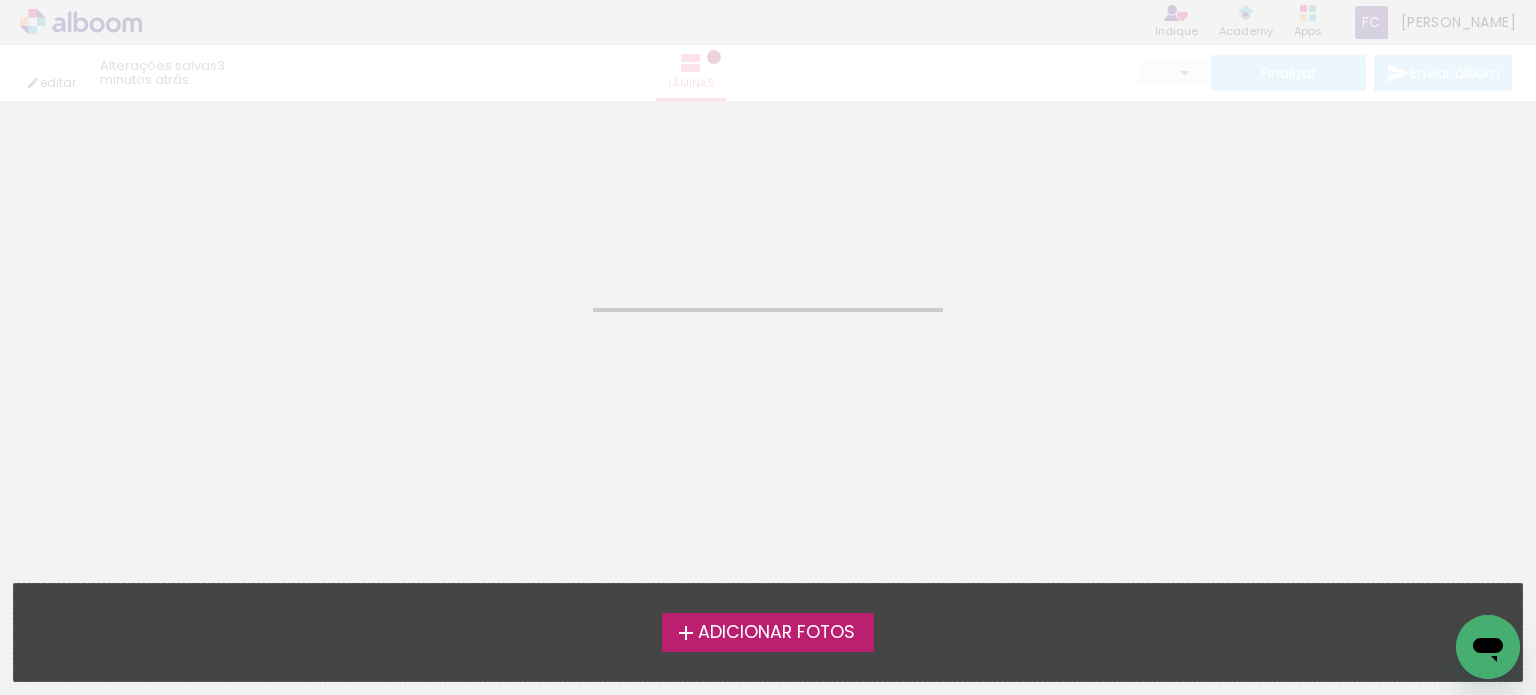 click on "Adicionar Fotos" at bounding box center (776, 633) 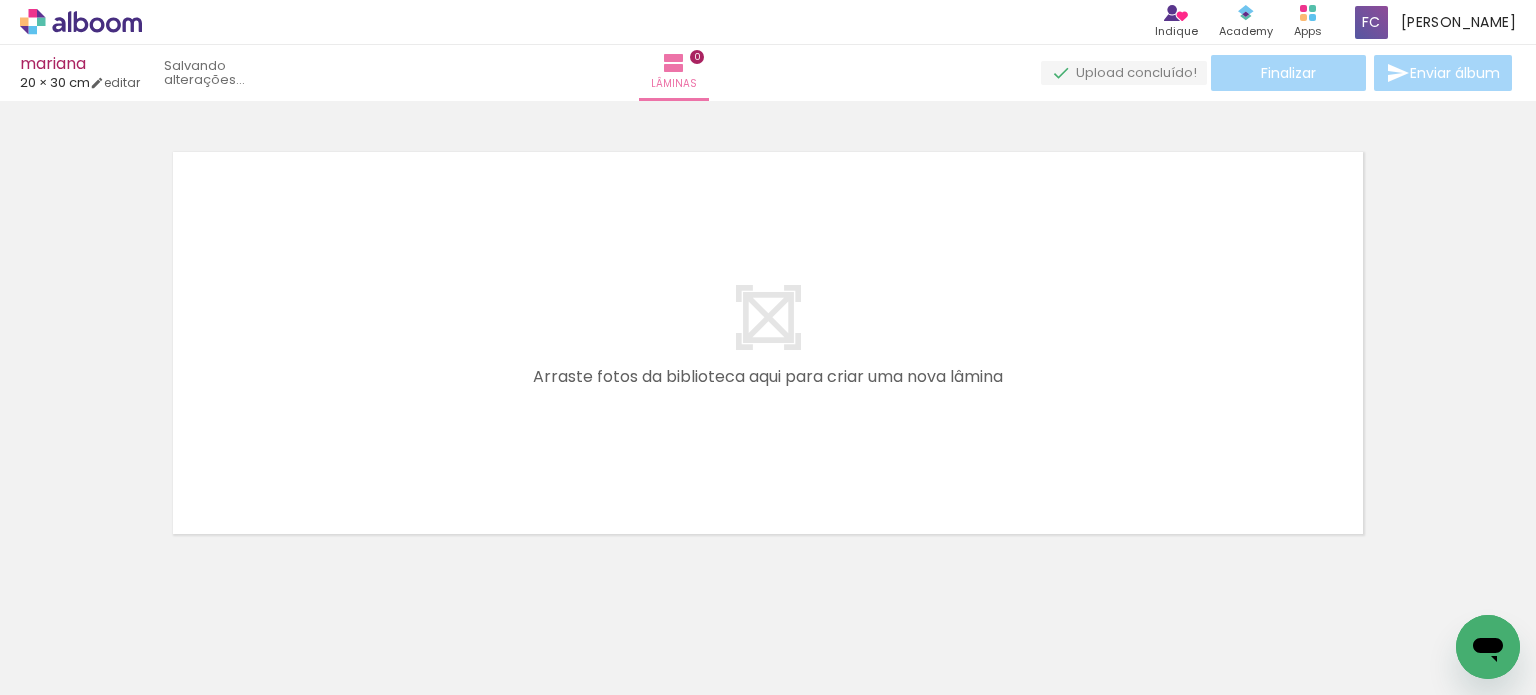 scroll, scrollTop: 25, scrollLeft: 0, axis: vertical 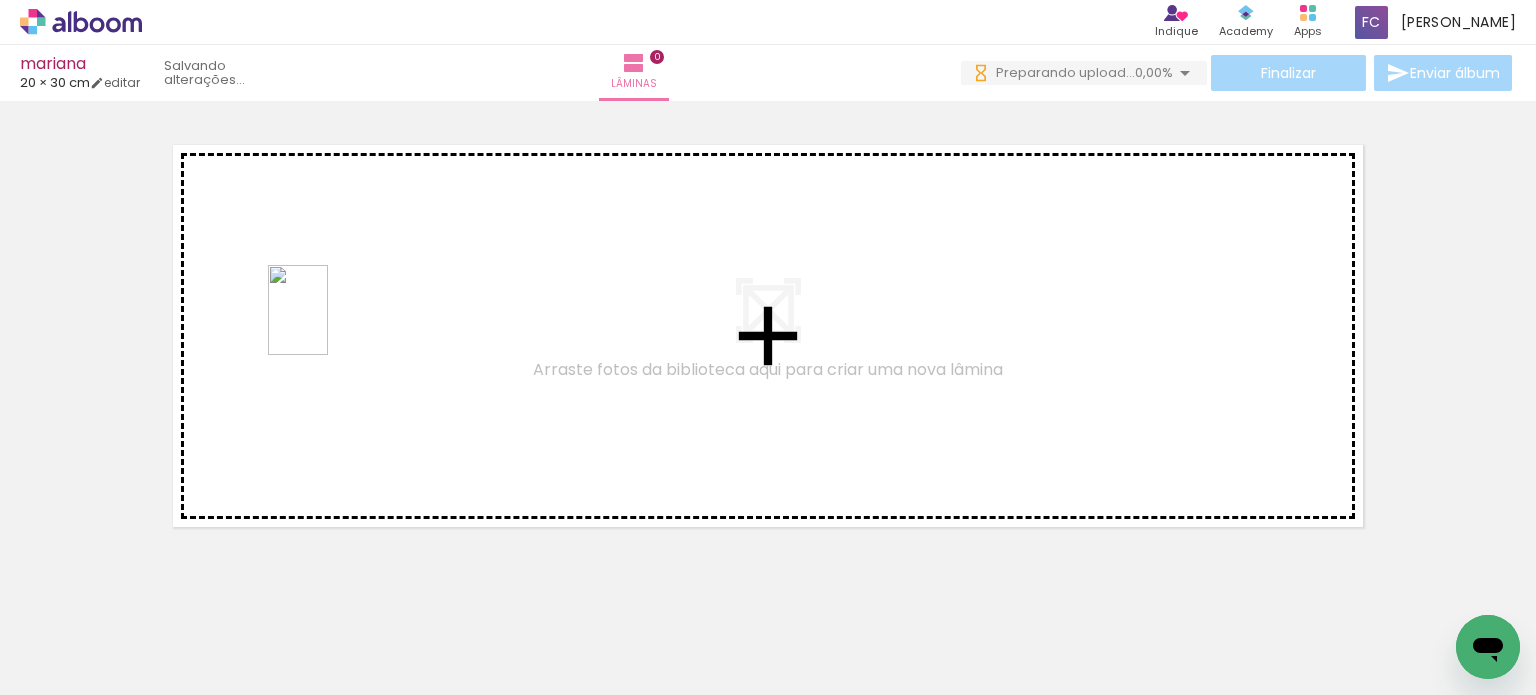 drag, startPoint x: 320, startPoint y: 642, endPoint x: 374, endPoint y: 480, distance: 170.763 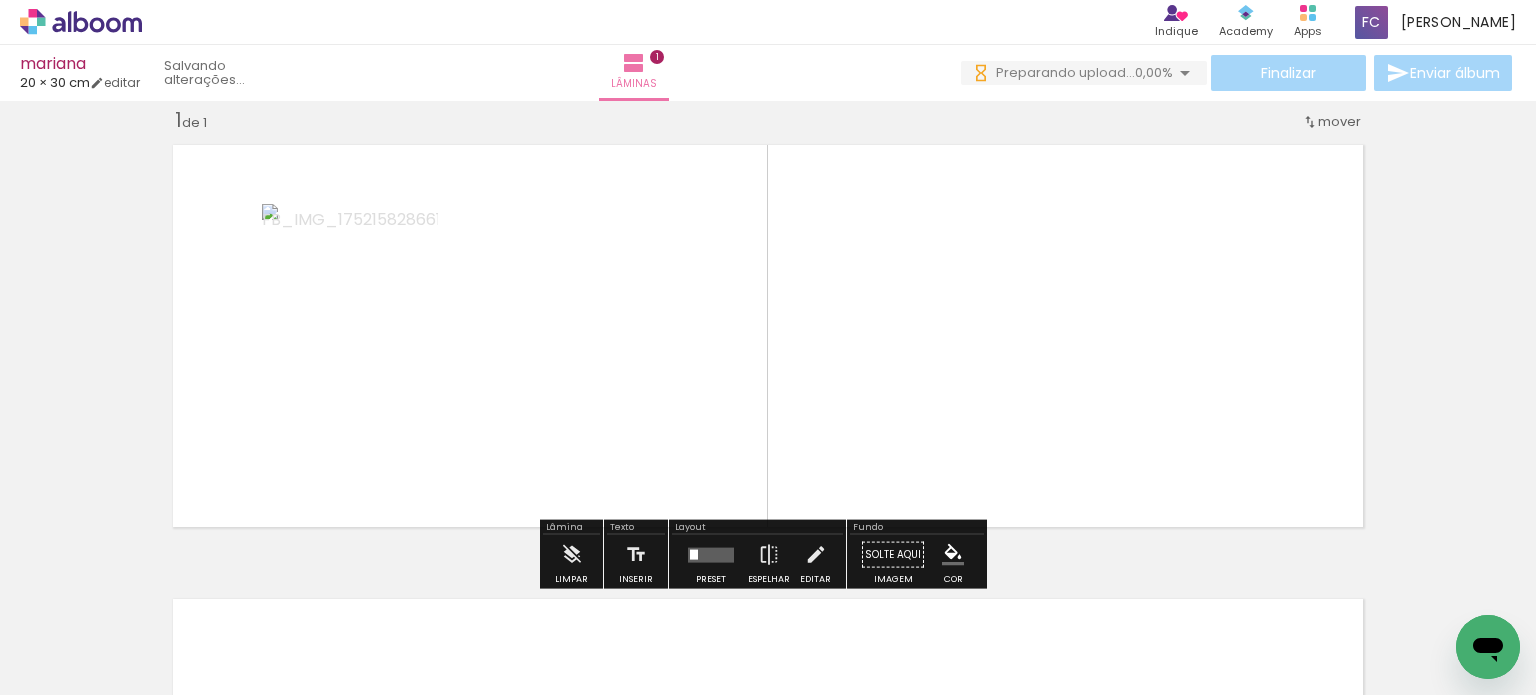 scroll, scrollTop: 25, scrollLeft: 0, axis: vertical 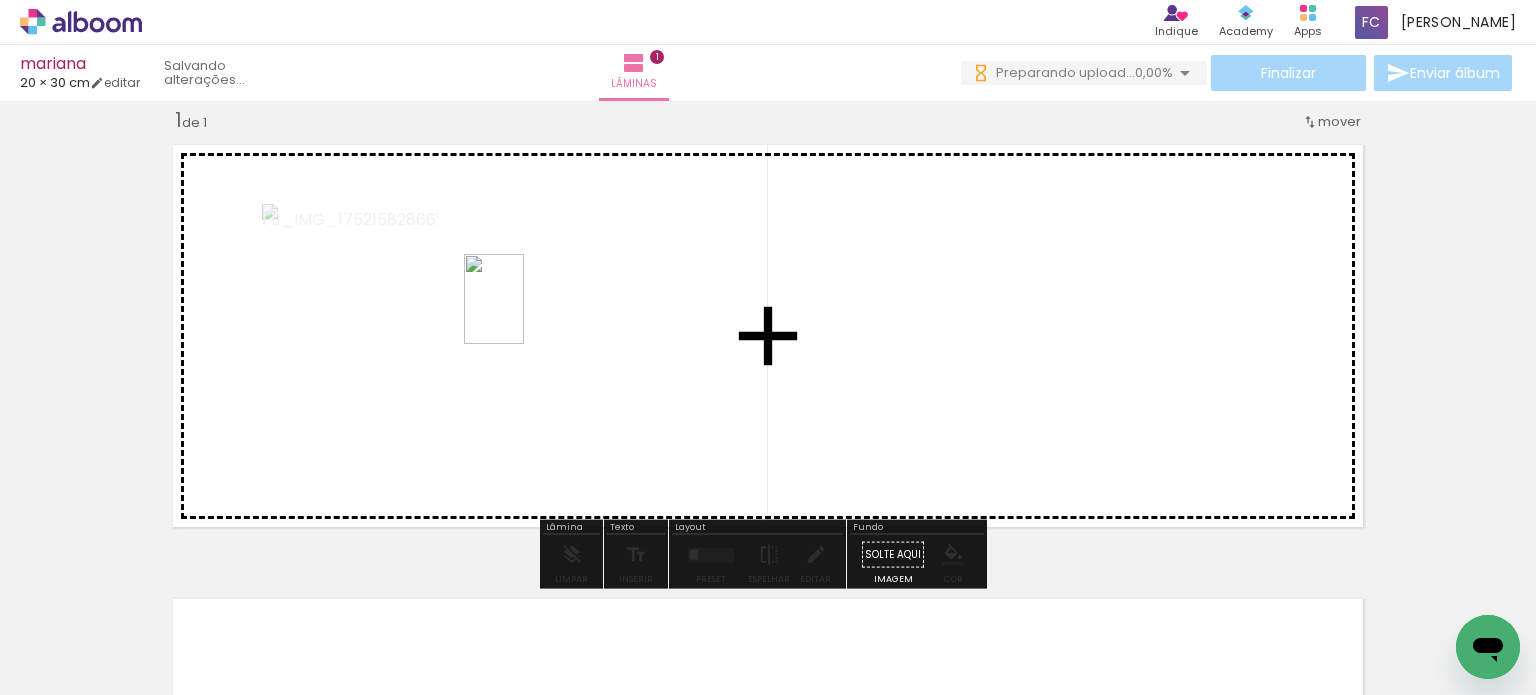 drag, startPoint x: 440, startPoint y: 576, endPoint x: 524, endPoint y: 314, distance: 275.13632 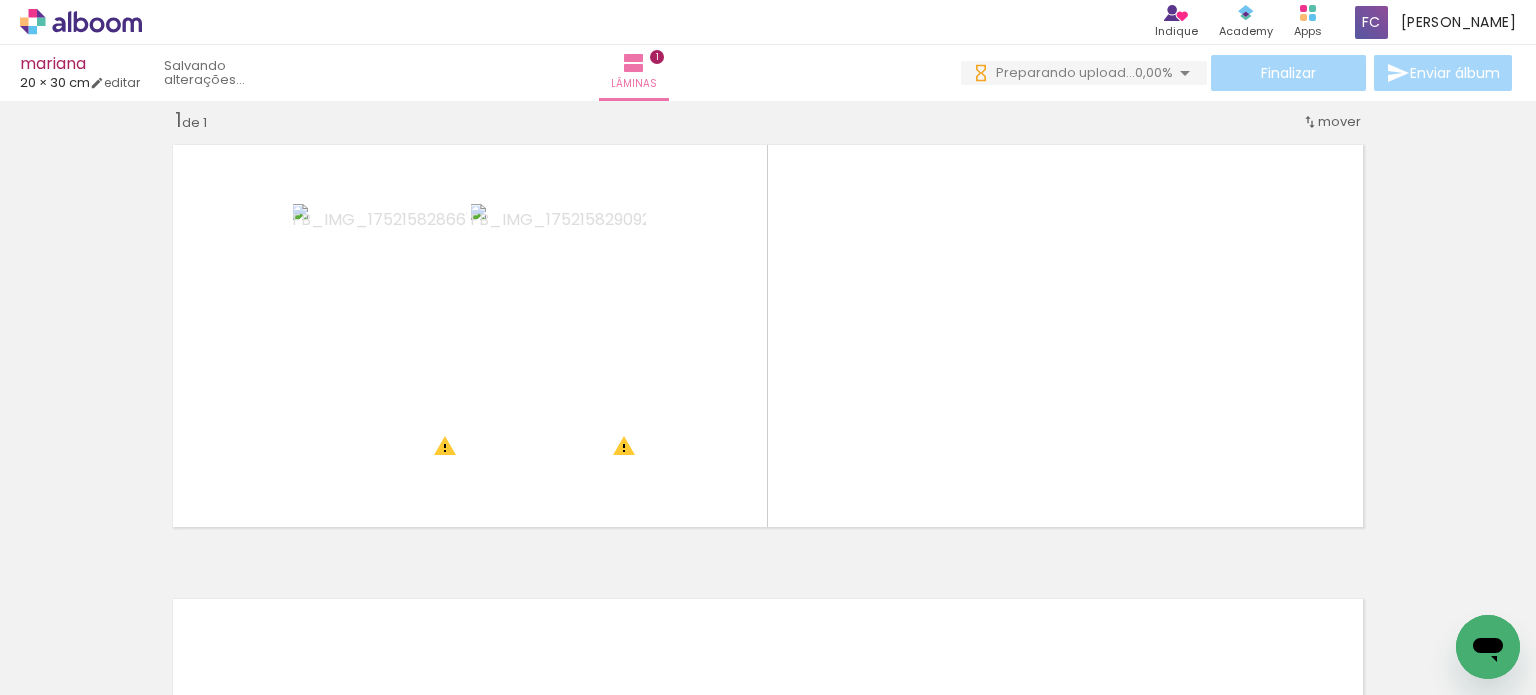 scroll, scrollTop: 0, scrollLeft: 0, axis: both 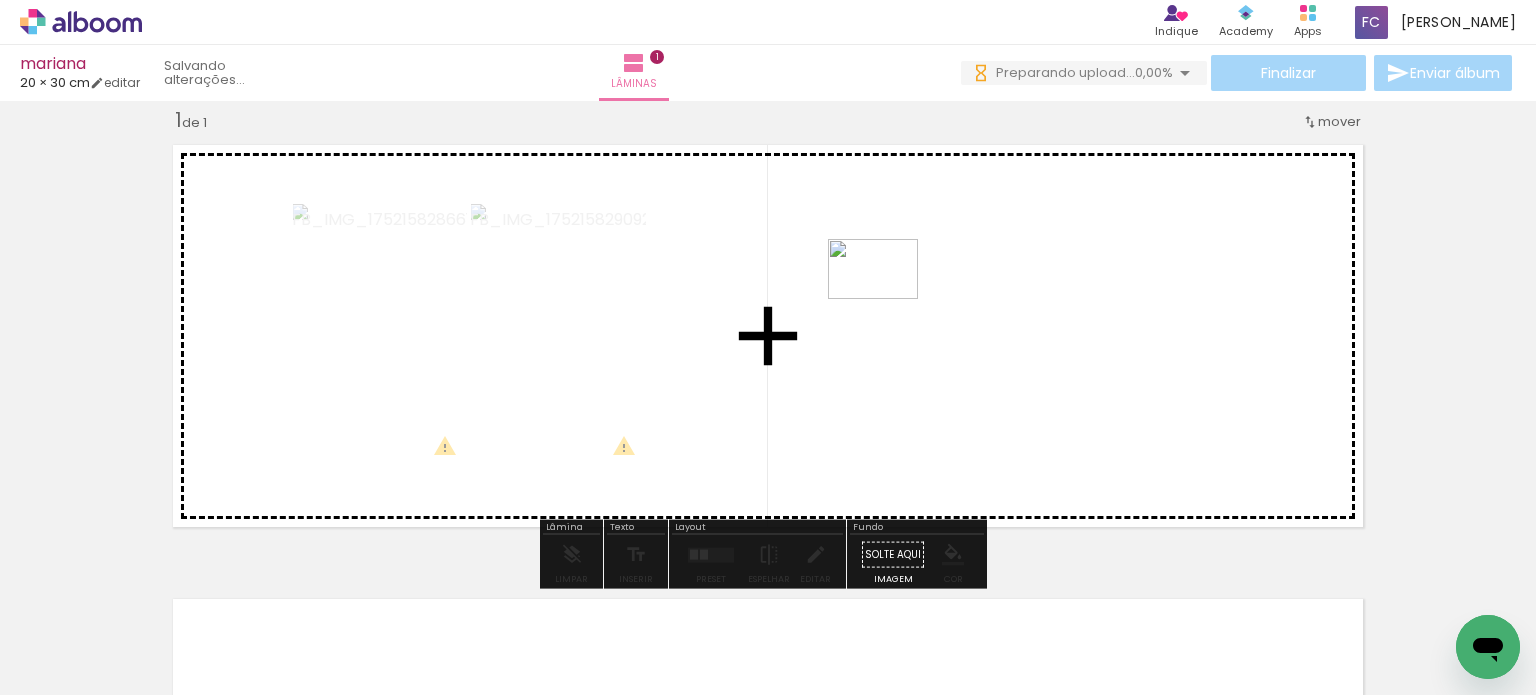 drag, startPoint x: 370, startPoint y: 631, endPoint x: 888, endPoint y: 299, distance: 615.2626 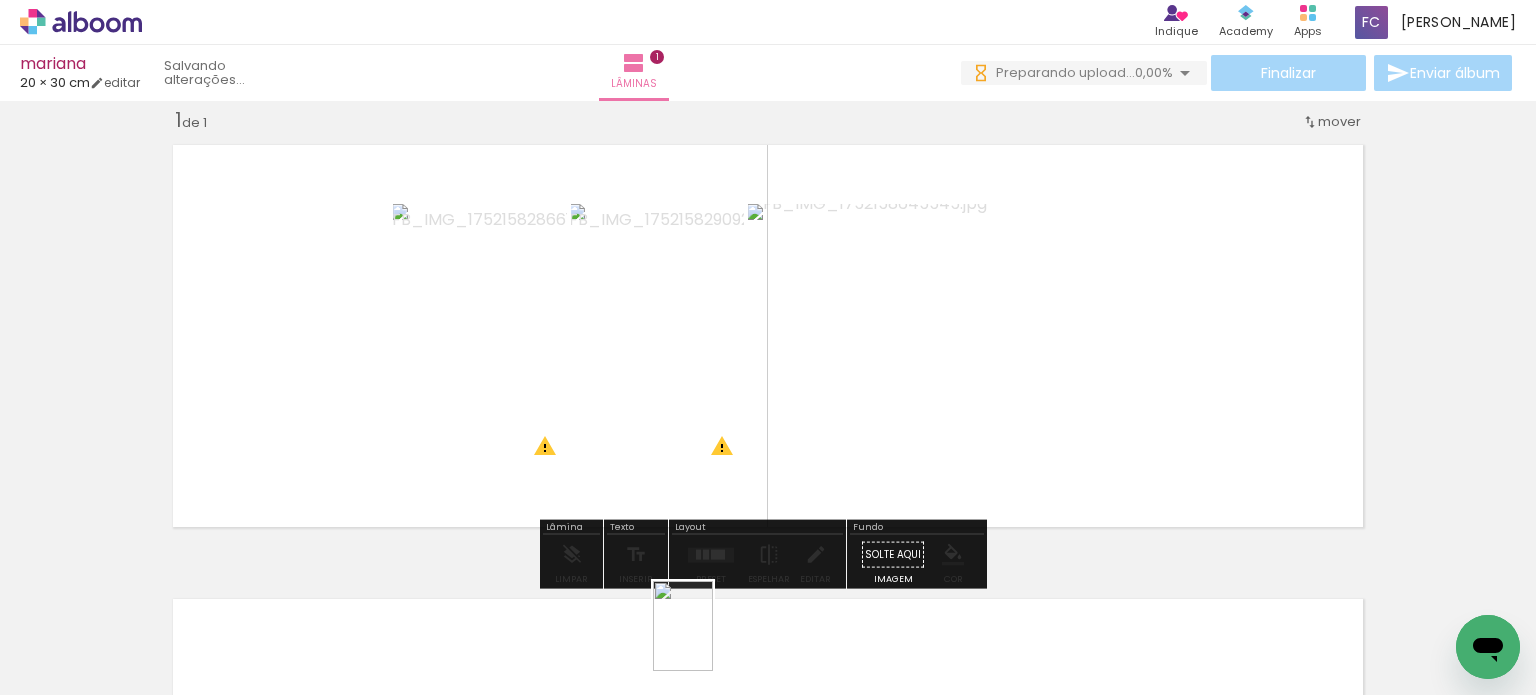 drag, startPoint x: 788, startPoint y: 572, endPoint x: 713, endPoint y: 641, distance: 101.91173 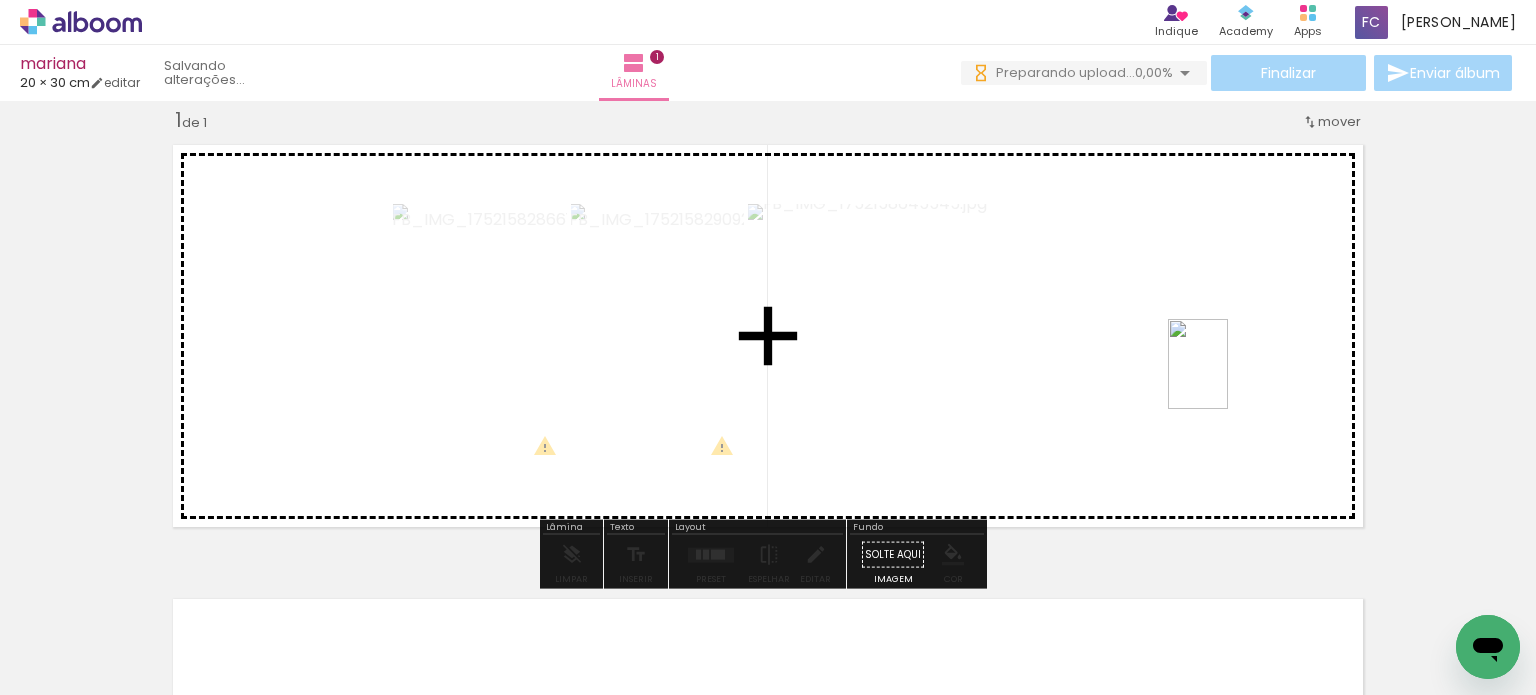 drag, startPoint x: 1030, startPoint y: 646, endPoint x: 1266, endPoint y: 321, distance: 401.64786 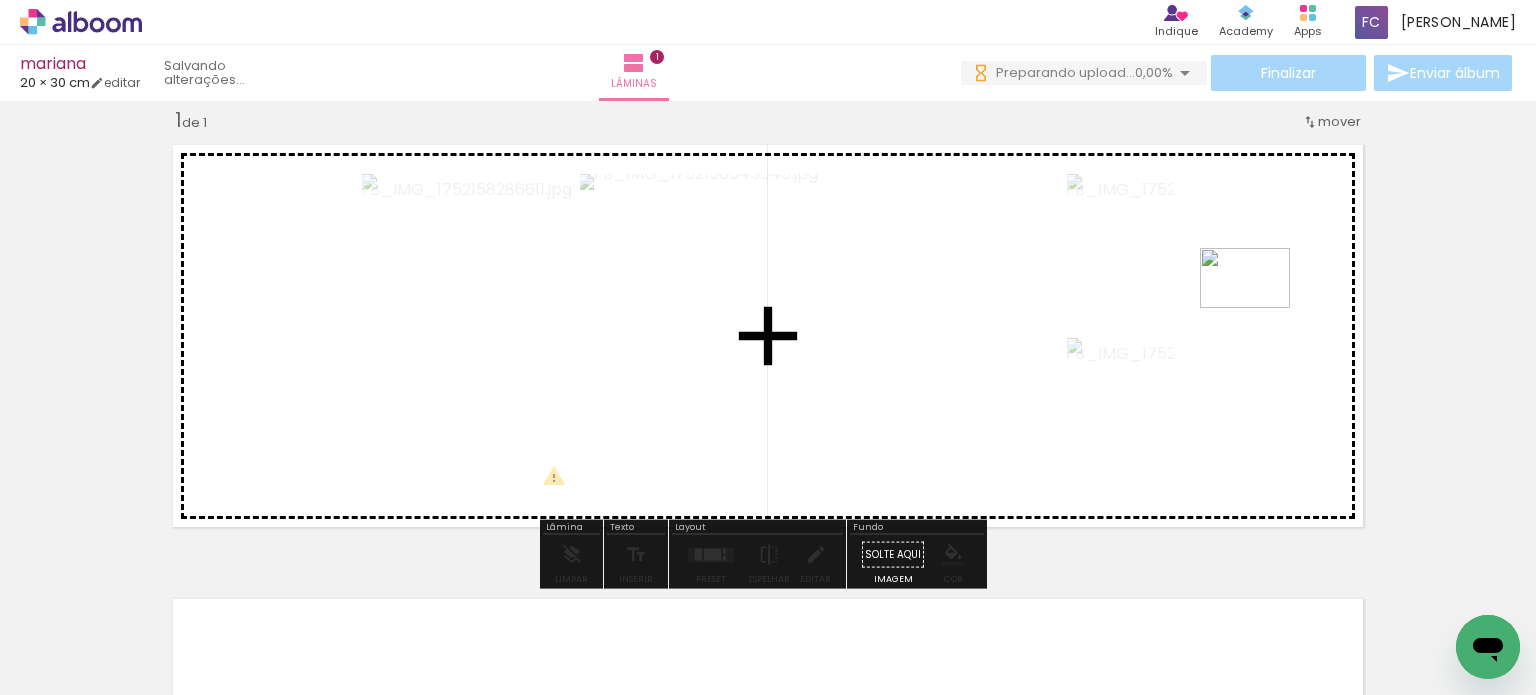 drag, startPoint x: 1128, startPoint y: 639, endPoint x: 1271, endPoint y: 275, distance: 391.08182 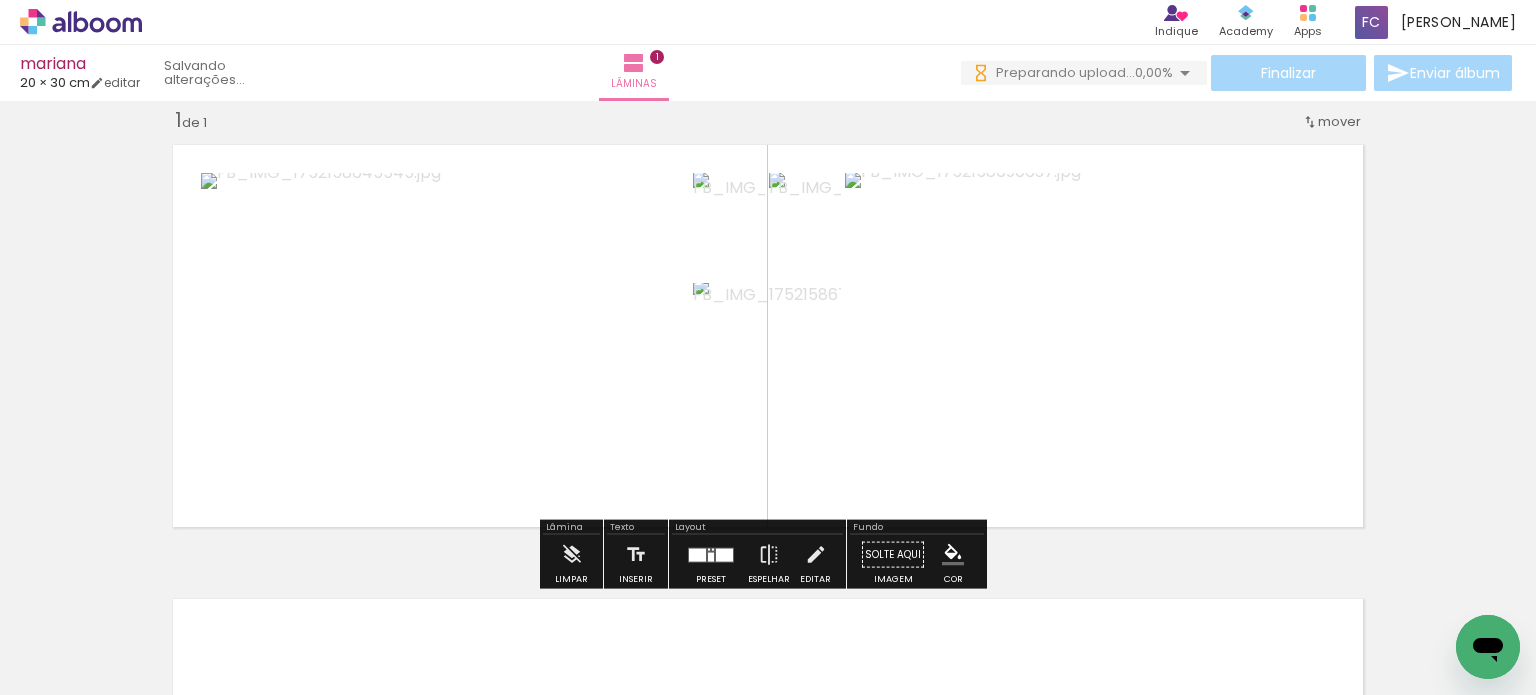 click at bounding box center (1028, 628) 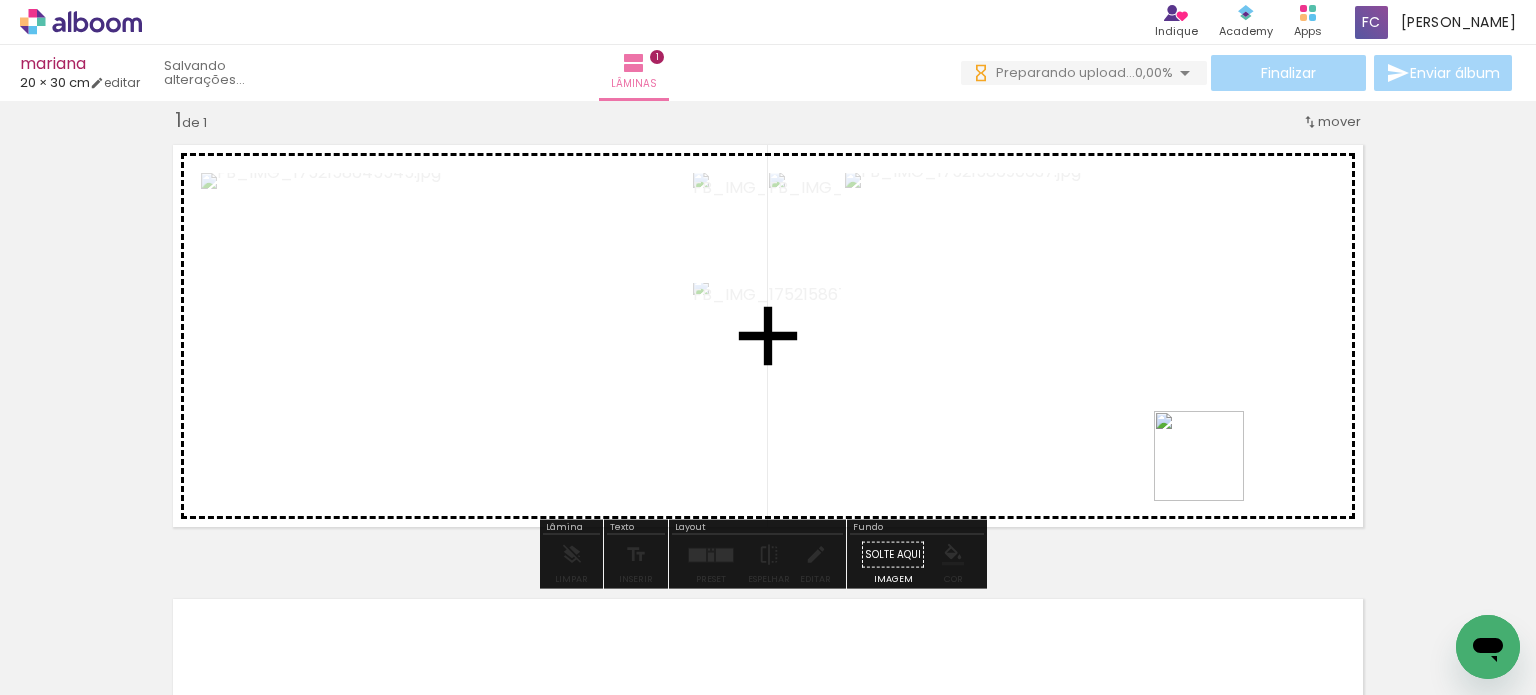 drag, startPoint x: 1261, startPoint y: 638, endPoint x: 1206, endPoint y: 387, distance: 256.95526 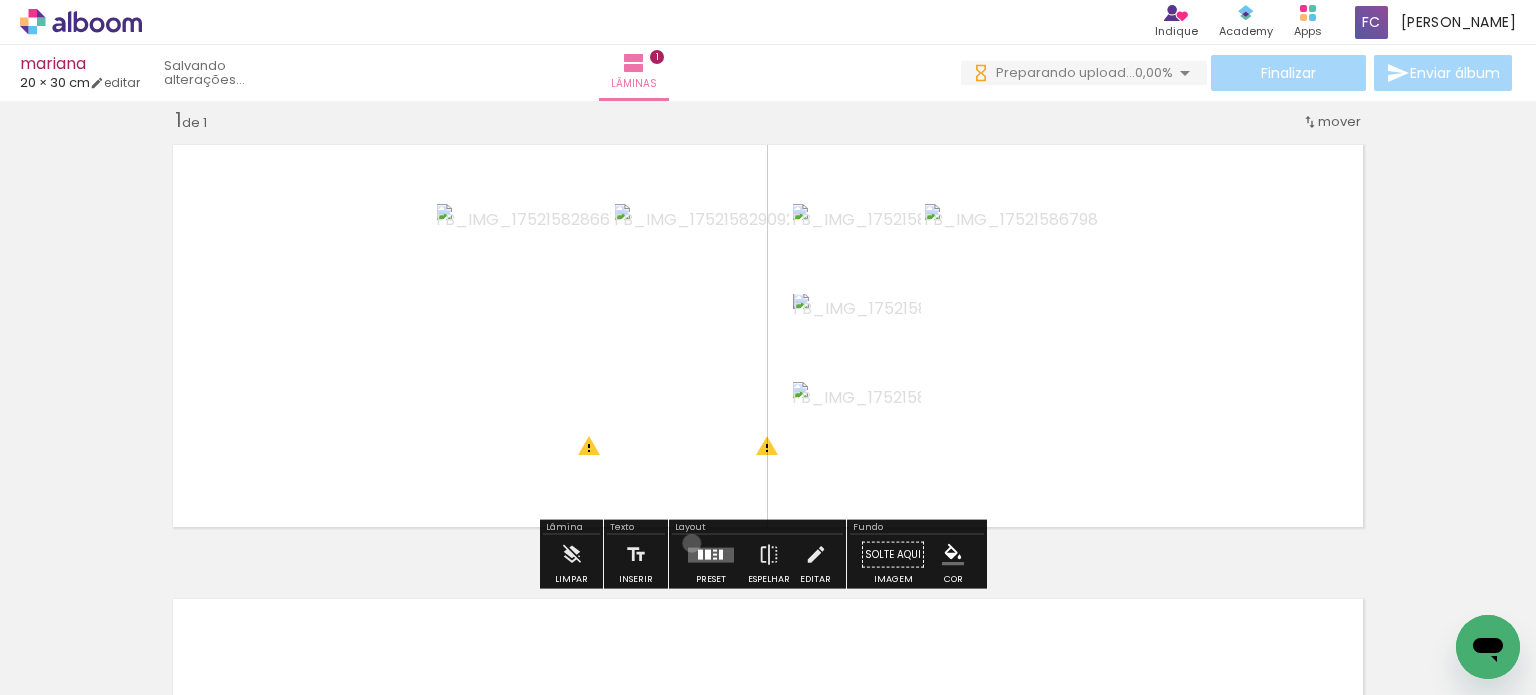 click at bounding box center [711, 555] 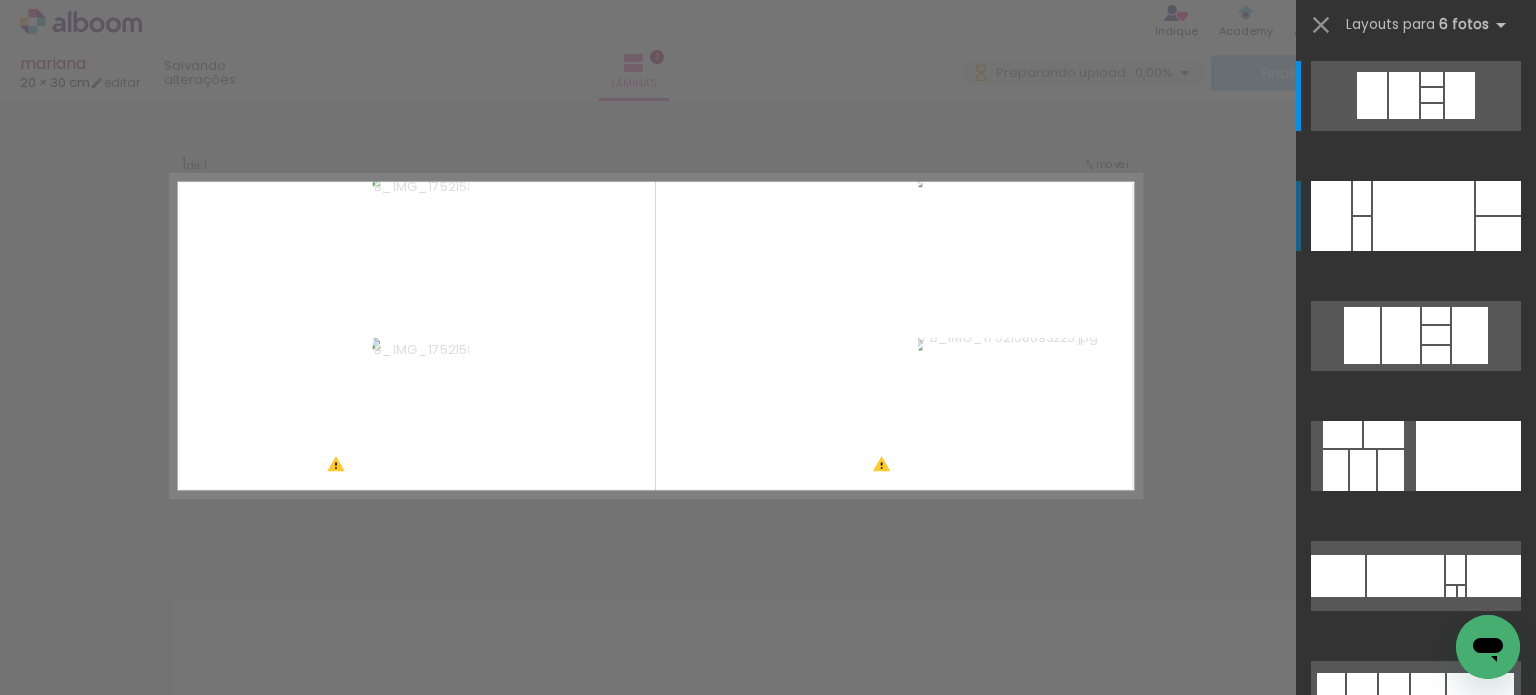 click at bounding box center [1423, 216] 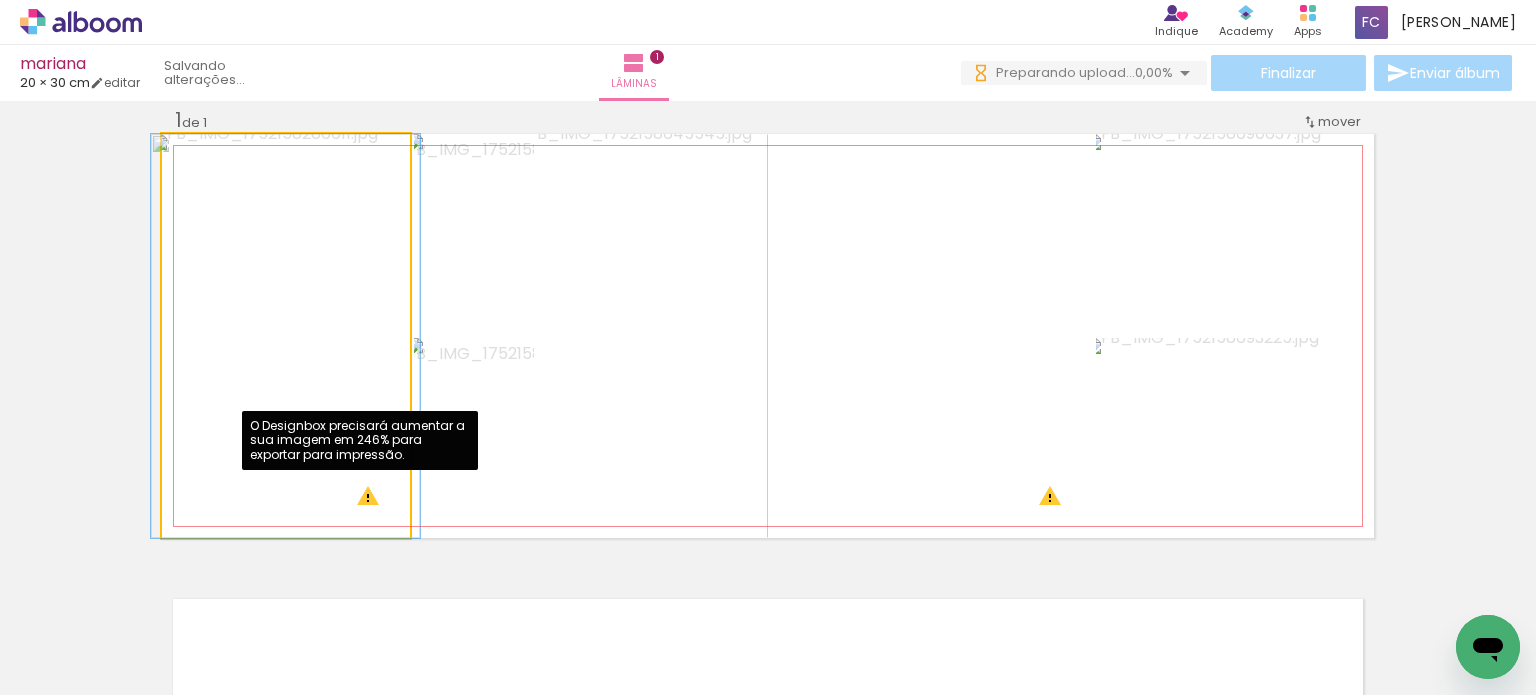 click 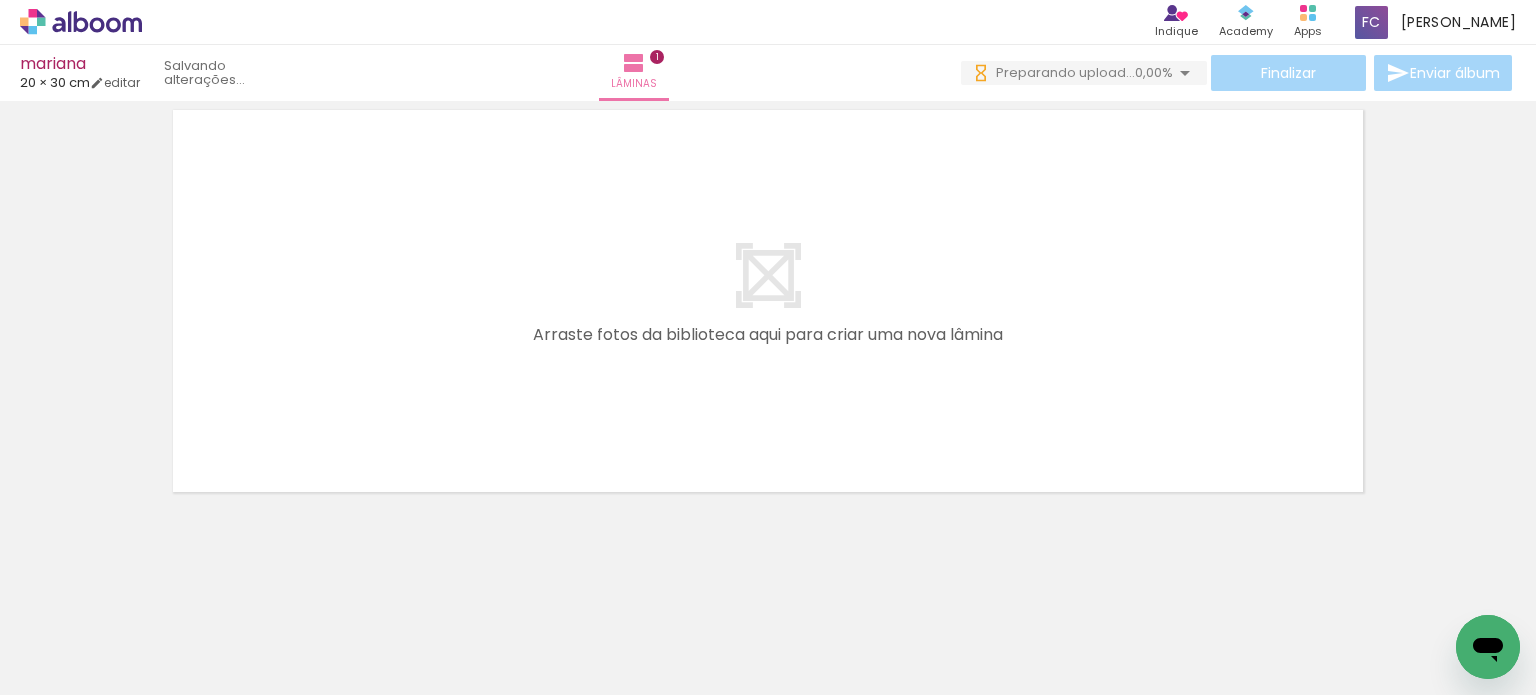 scroll, scrollTop: 516, scrollLeft: 0, axis: vertical 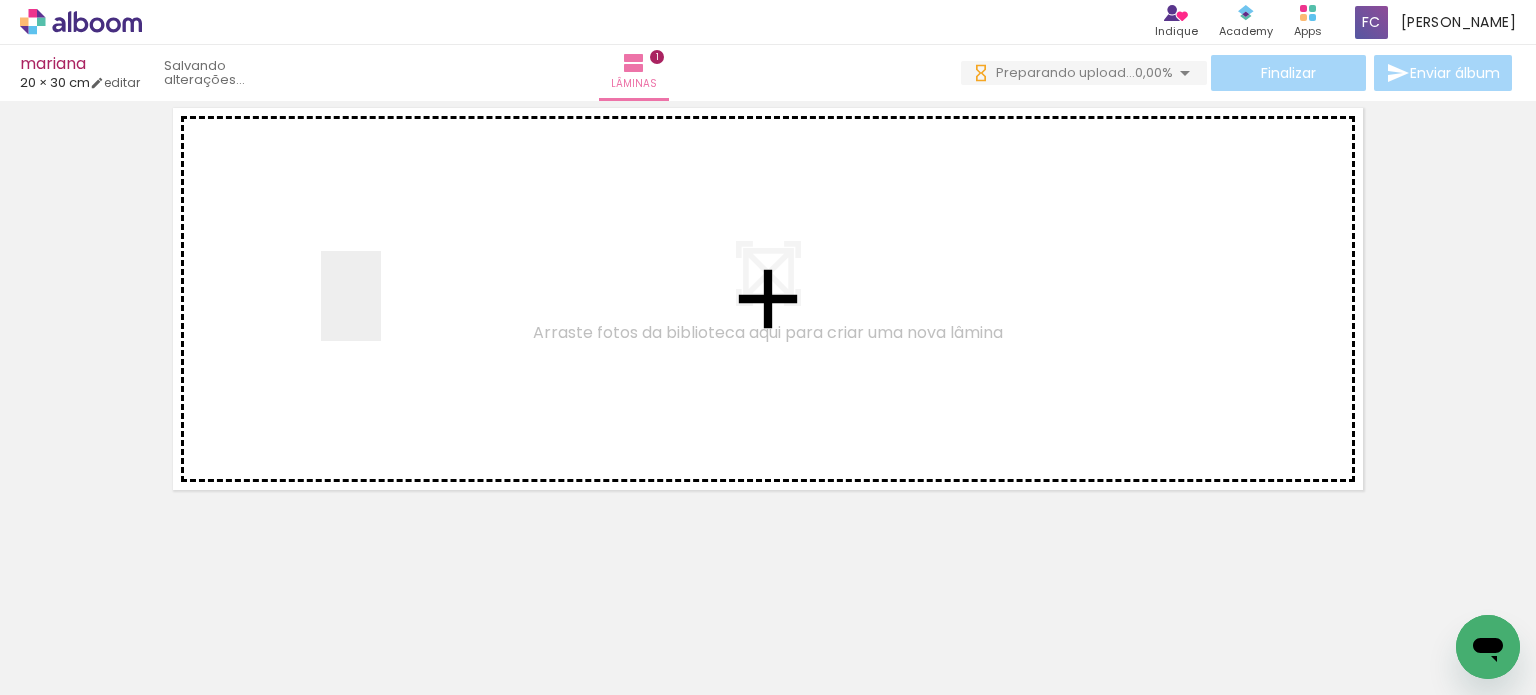 drag, startPoint x: 690, startPoint y: 640, endPoint x: 407, endPoint y: 339, distance: 413.14645 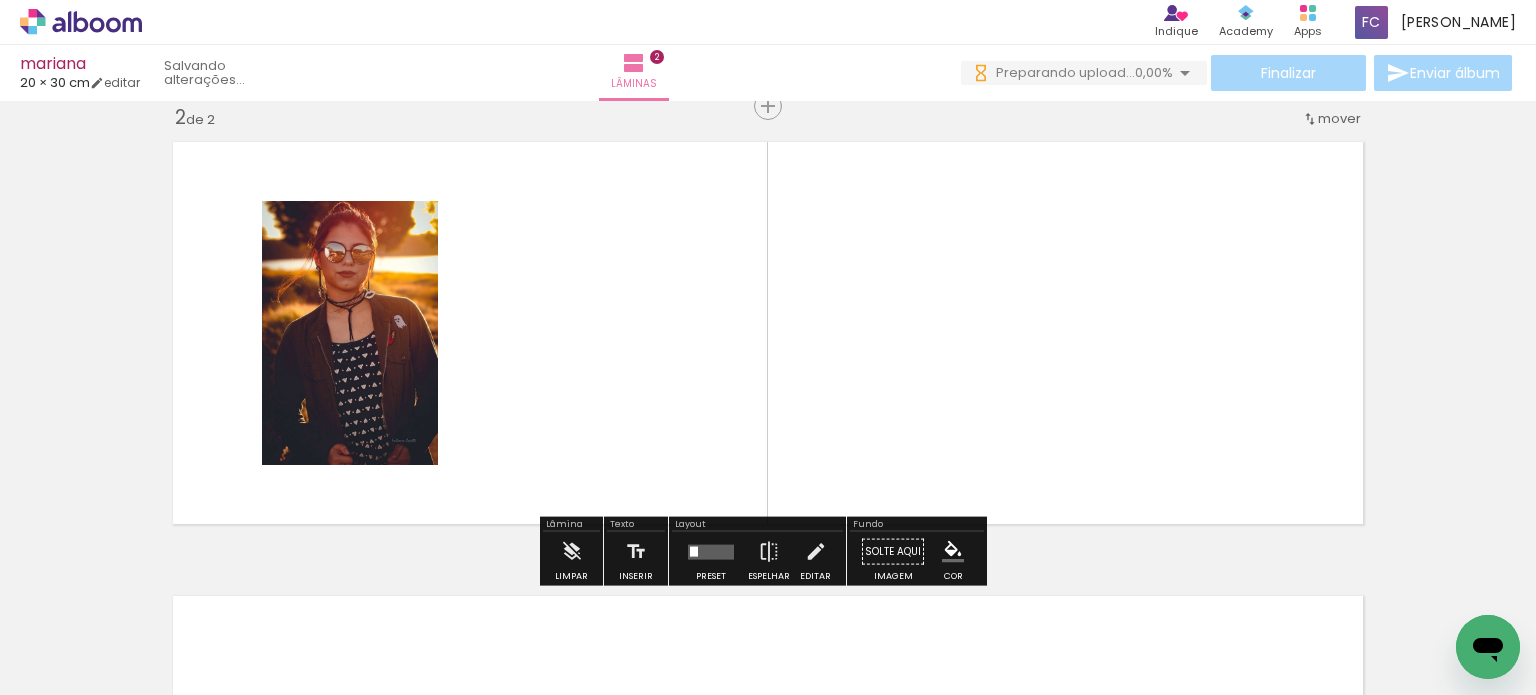 scroll, scrollTop: 479, scrollLeft: 0, axis: vertical 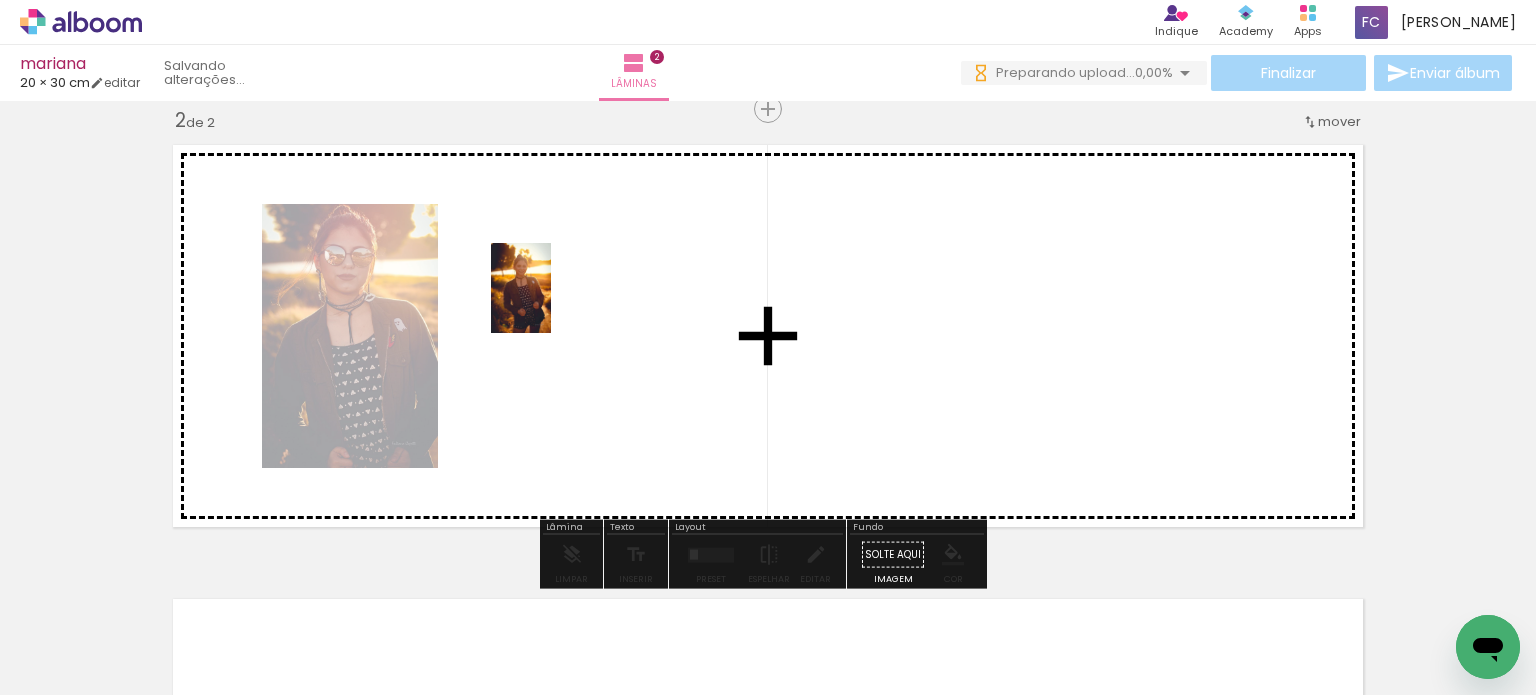 drag, startPoint x: 815, startPoint y: 628, endPoint x: 550, endPoint y: 303, distance: 419.34473 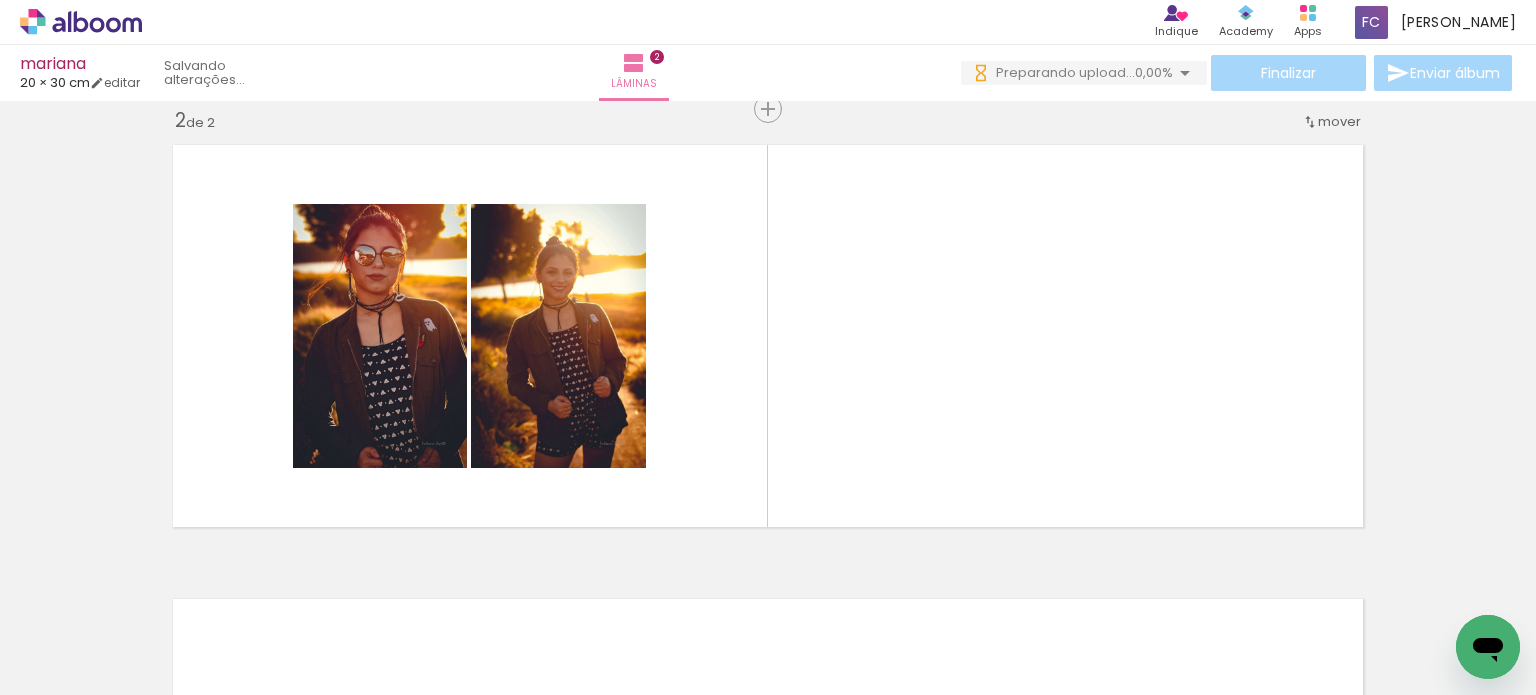 scroll, scrollTop: 0, scrollLeft: 3109, axis: horizontal 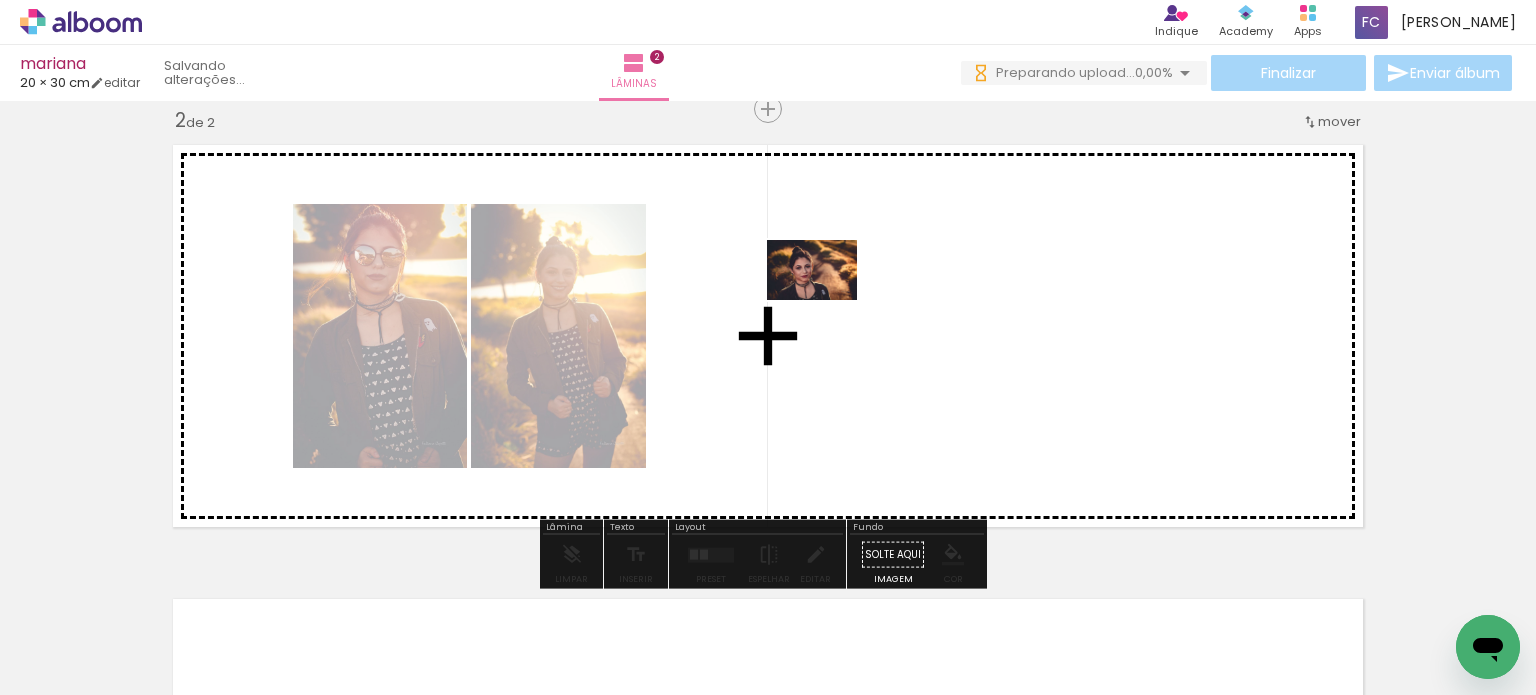 drag, startPoint x: 349, startPoint y: 627, endPoint x: 827, endPoint y: 300, distance: 579.1485 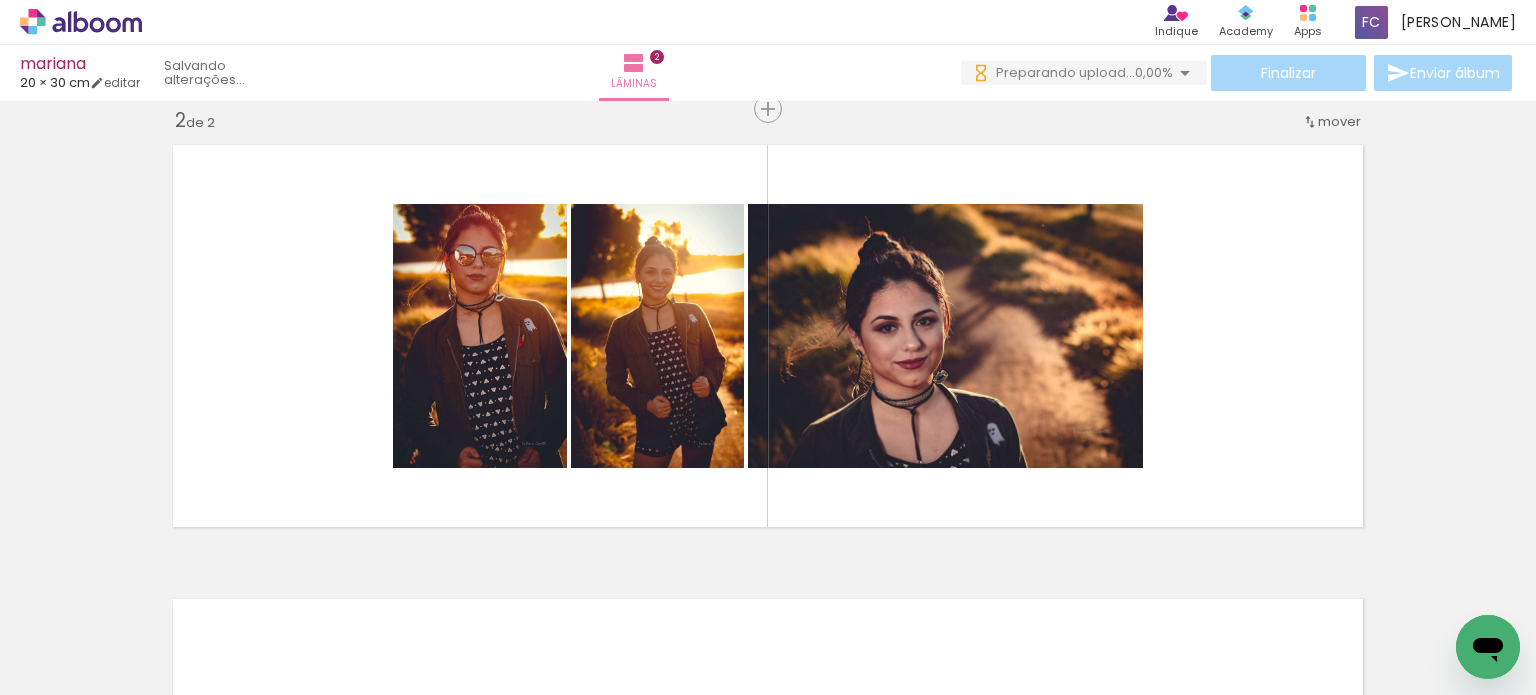 scroll, scrollTop: 0, scrollLeft: 2317, axis: horizontal 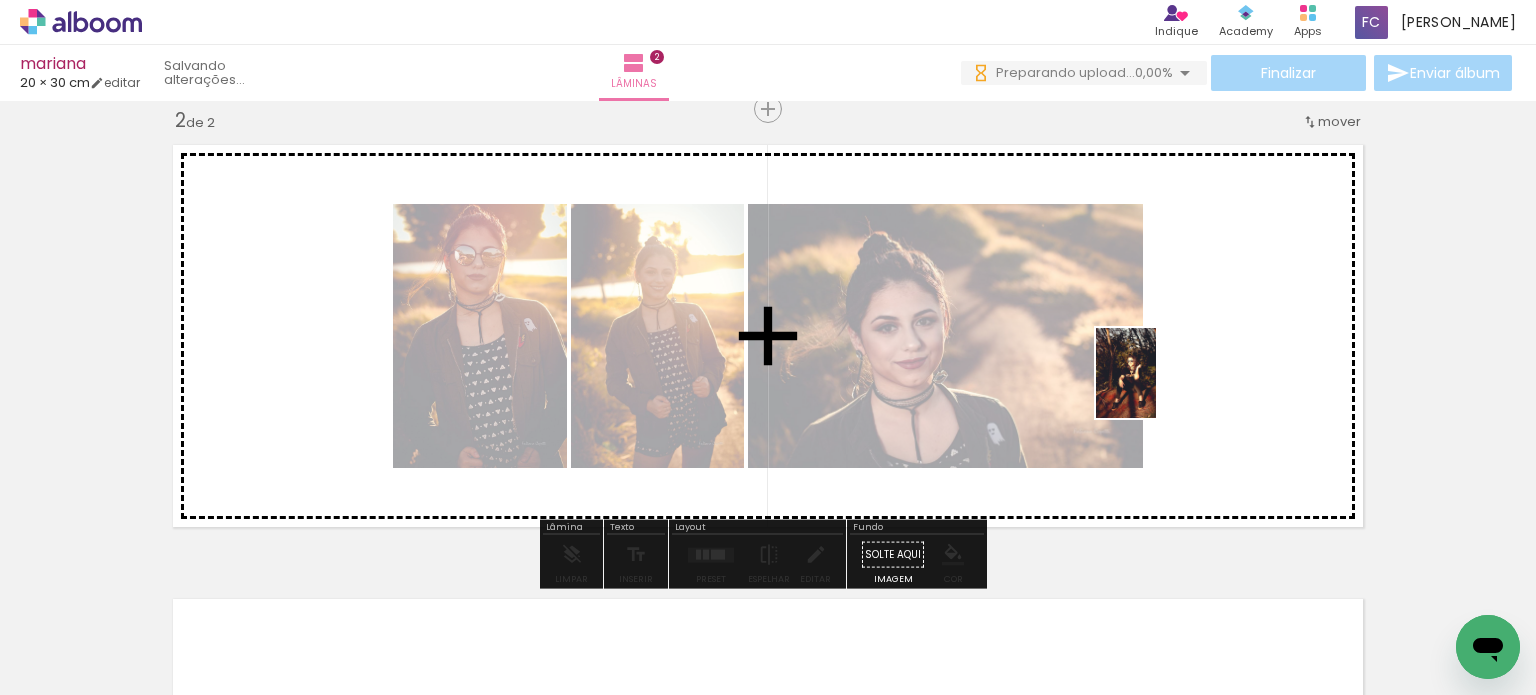 drag, startPoint x: 807, startPoint y: 593, endPoint x: 1214, endPoint y: 336, distance: 481.3502 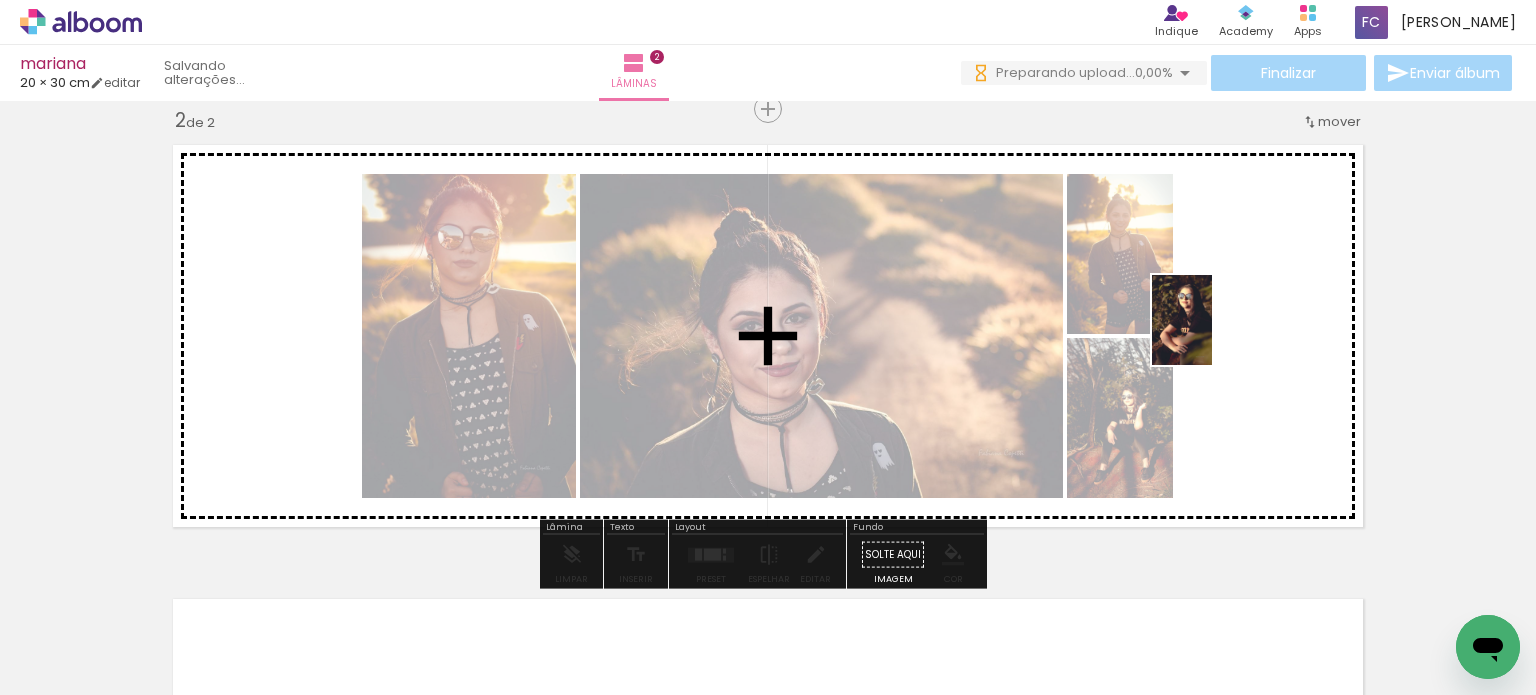 drag, startPoint x: 820, startPoint y: 636, endPoint x: 1212, endPoint y: 335, distance: 494.23172 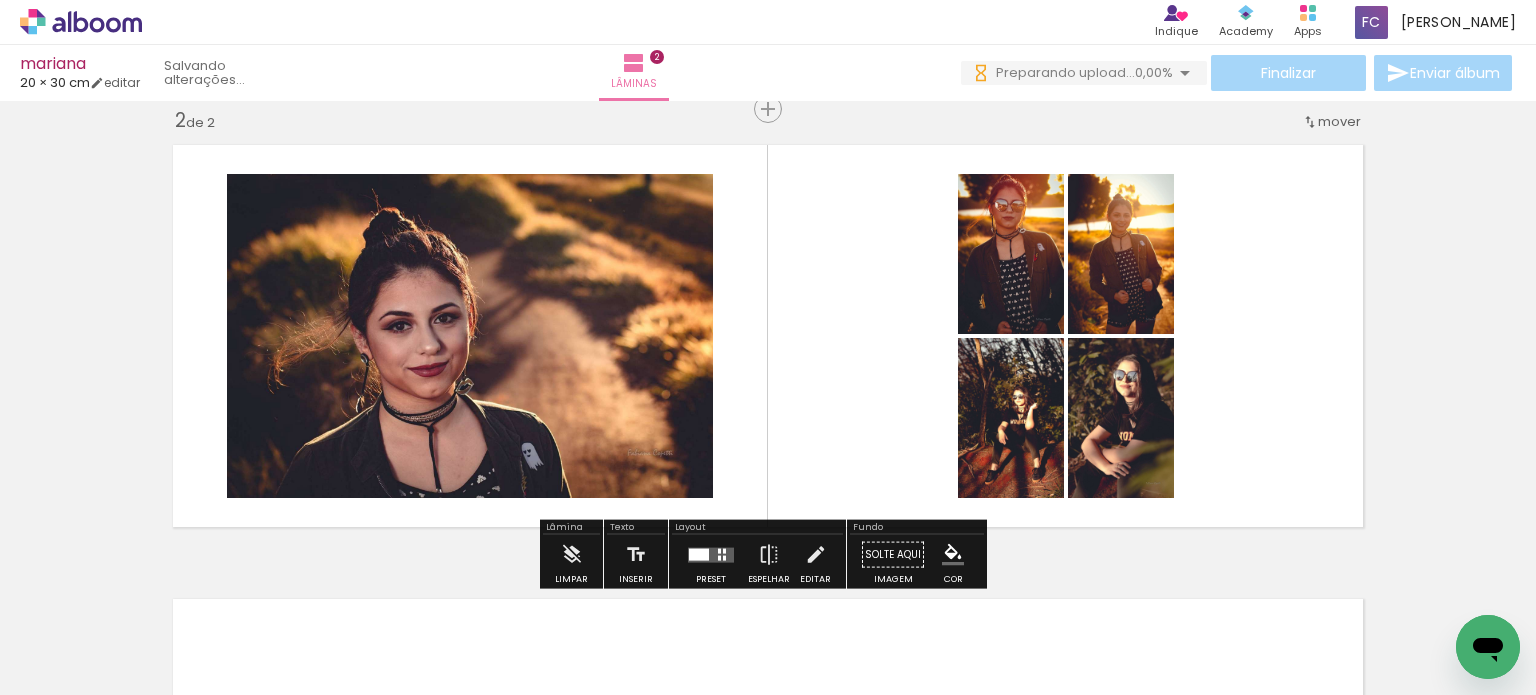 drag, startPoint x: 714, startPoint y: 554, endPoint x: 755, endPoint y: 555, distance: 41.01219 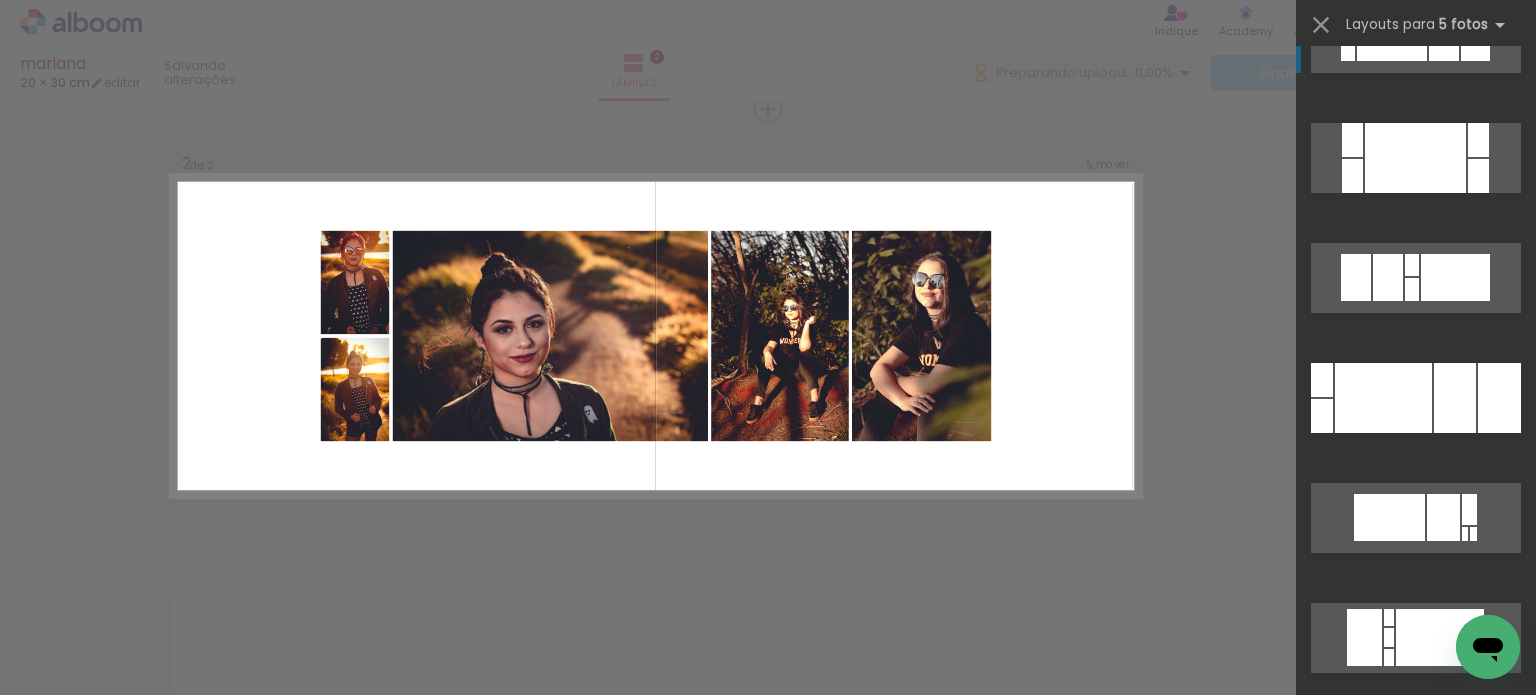 scroll, scrollTop: 300, scrollLeft: 0, axis: vertical 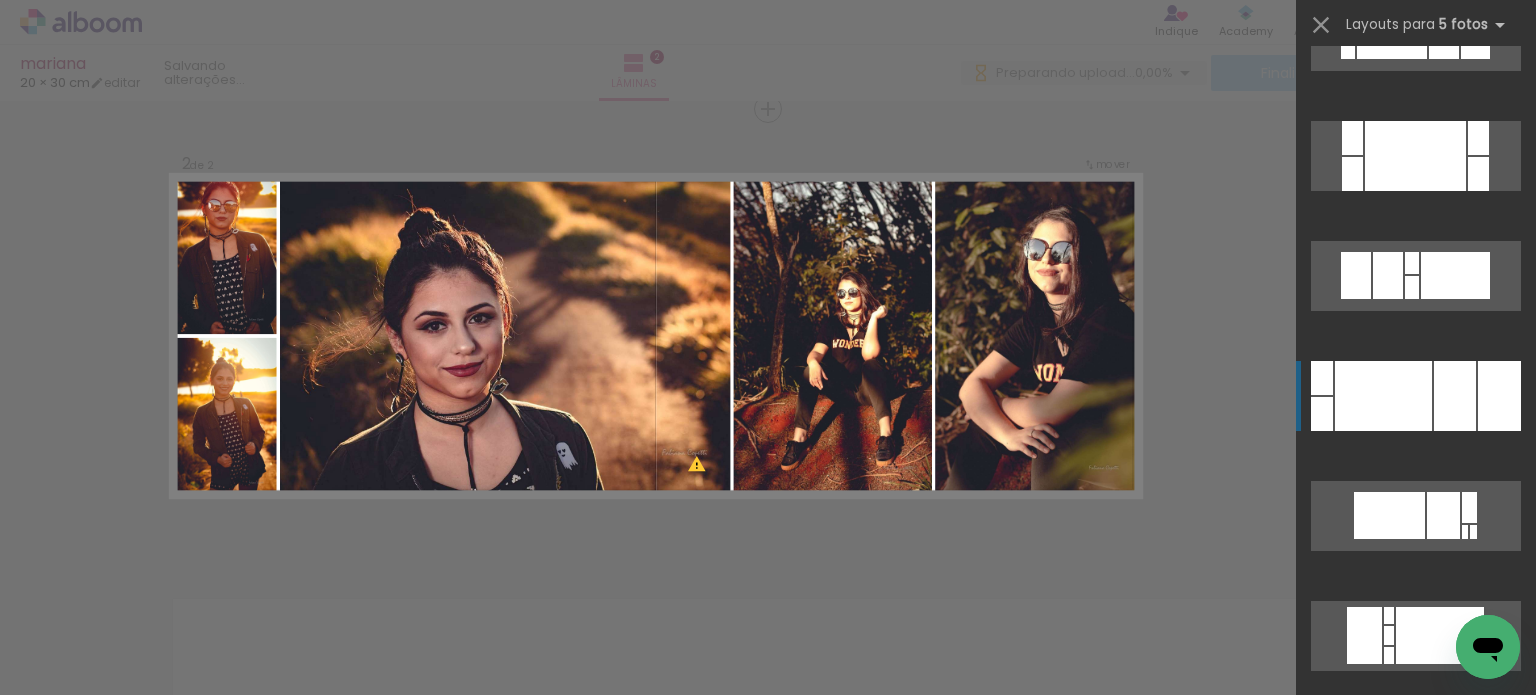 click at bounding box center [1478, 138] 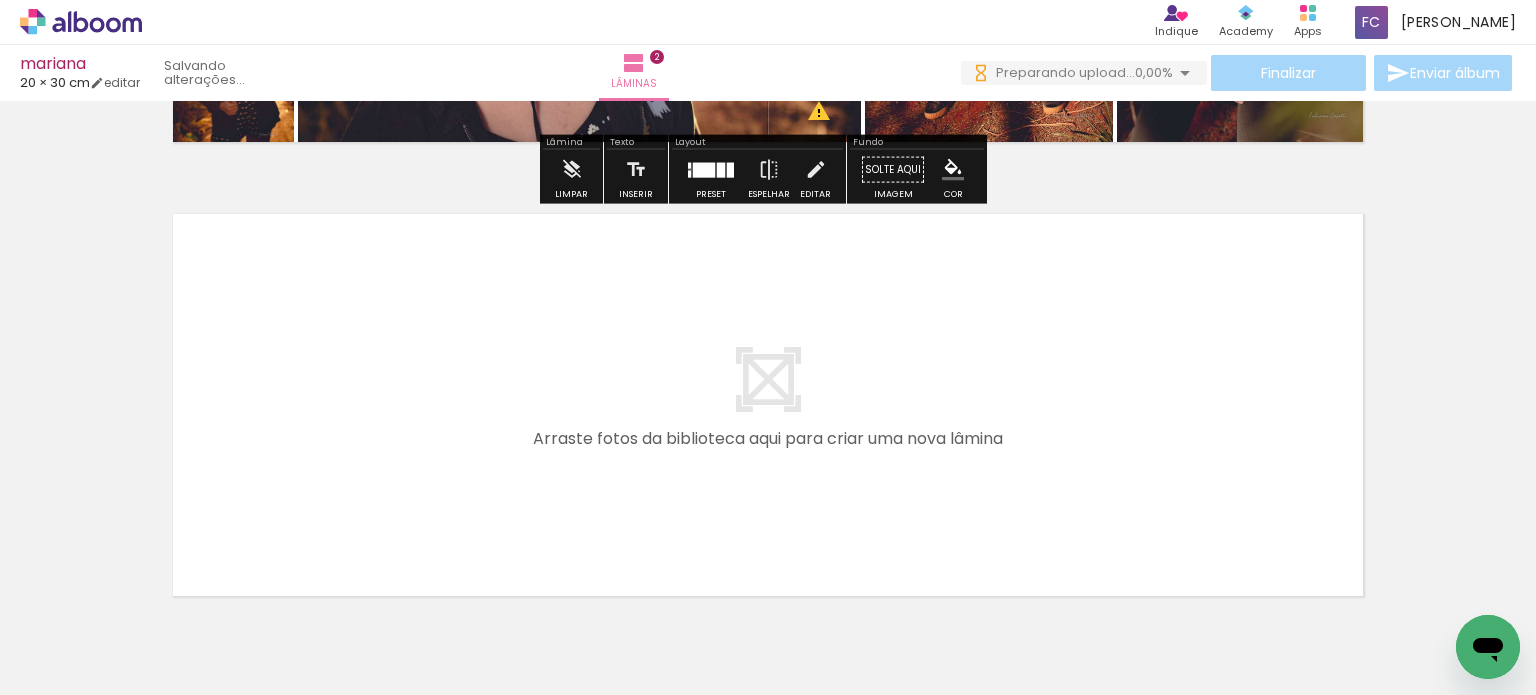 scroll, scrollTop: 879, scrollLeft: 0, axis: vertical 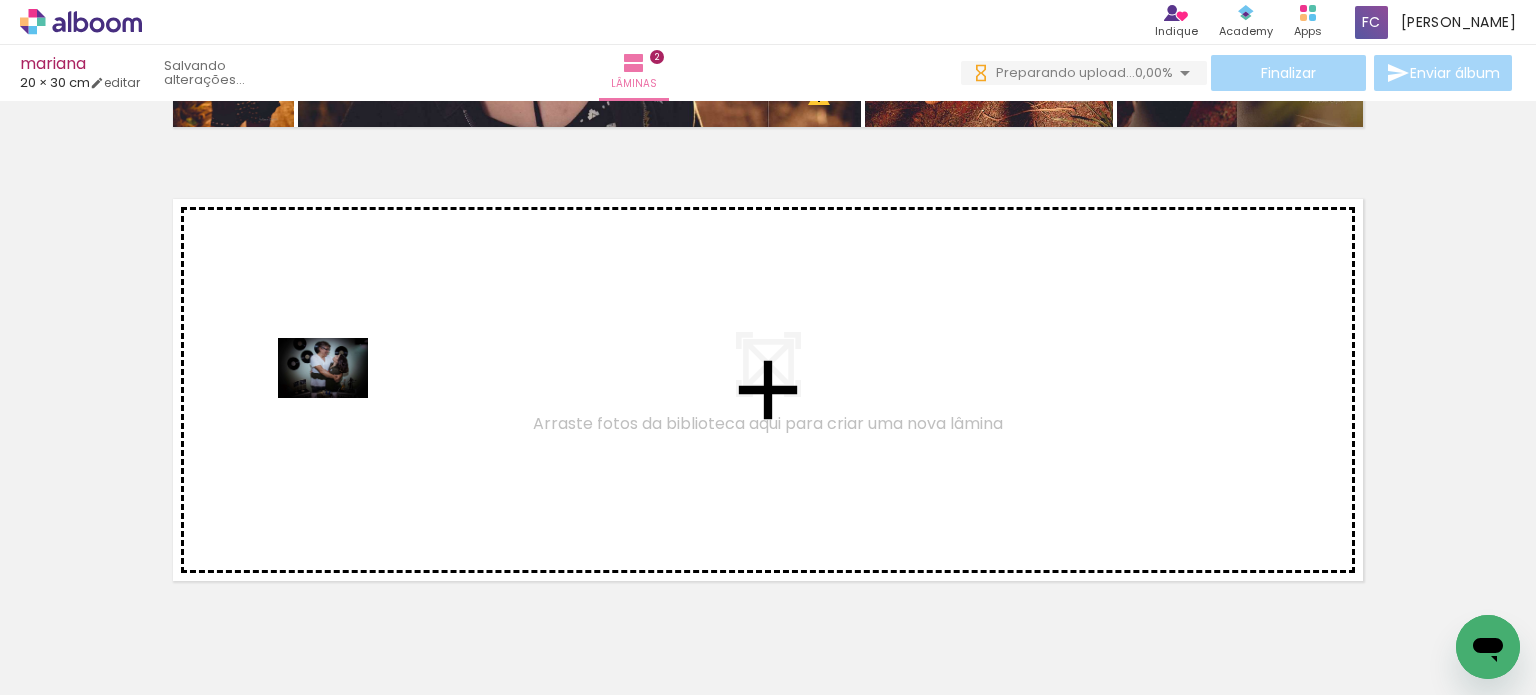 drag, startPoint x: 291, startPoint y: 635, endPoint x: 338, endPoint y: 398, distance: 241.6154 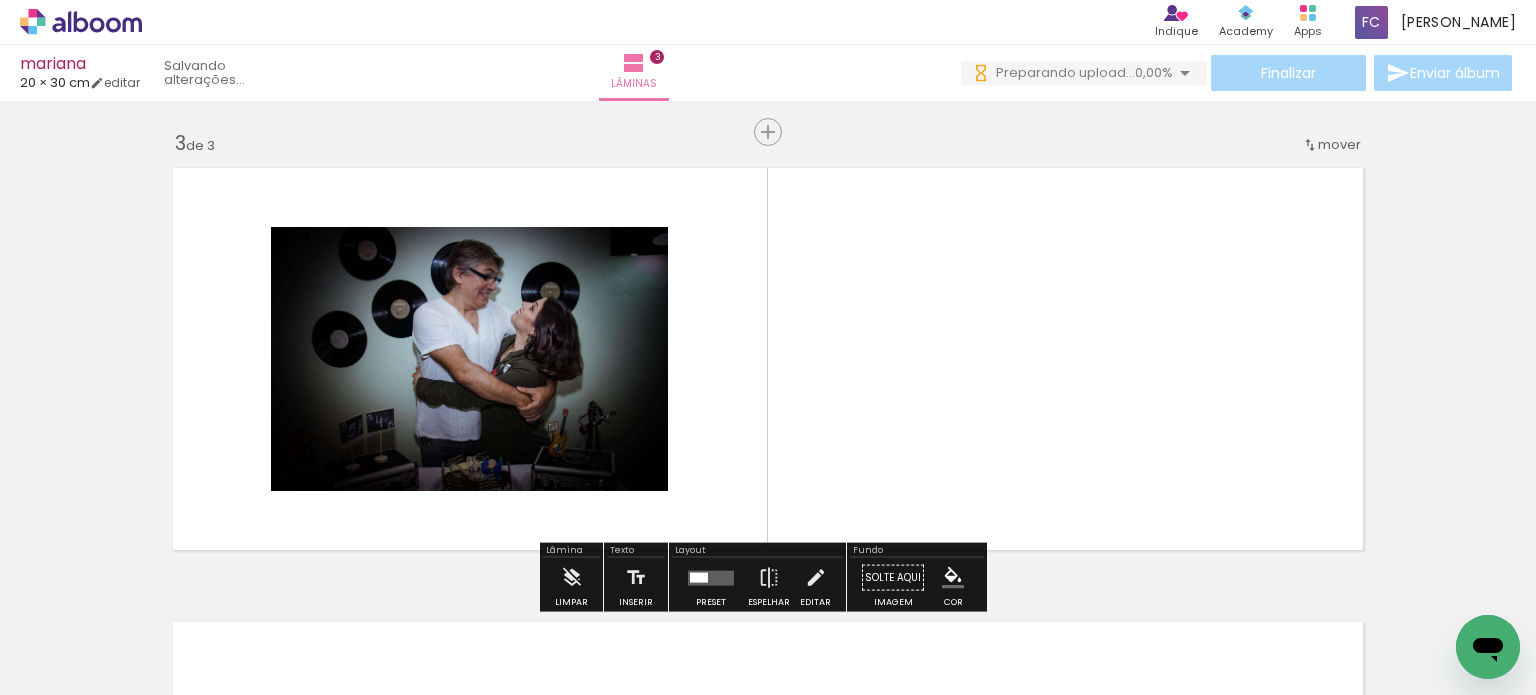 scroll, scrollTop: 933, scrollLeft: 0, axis: vertical 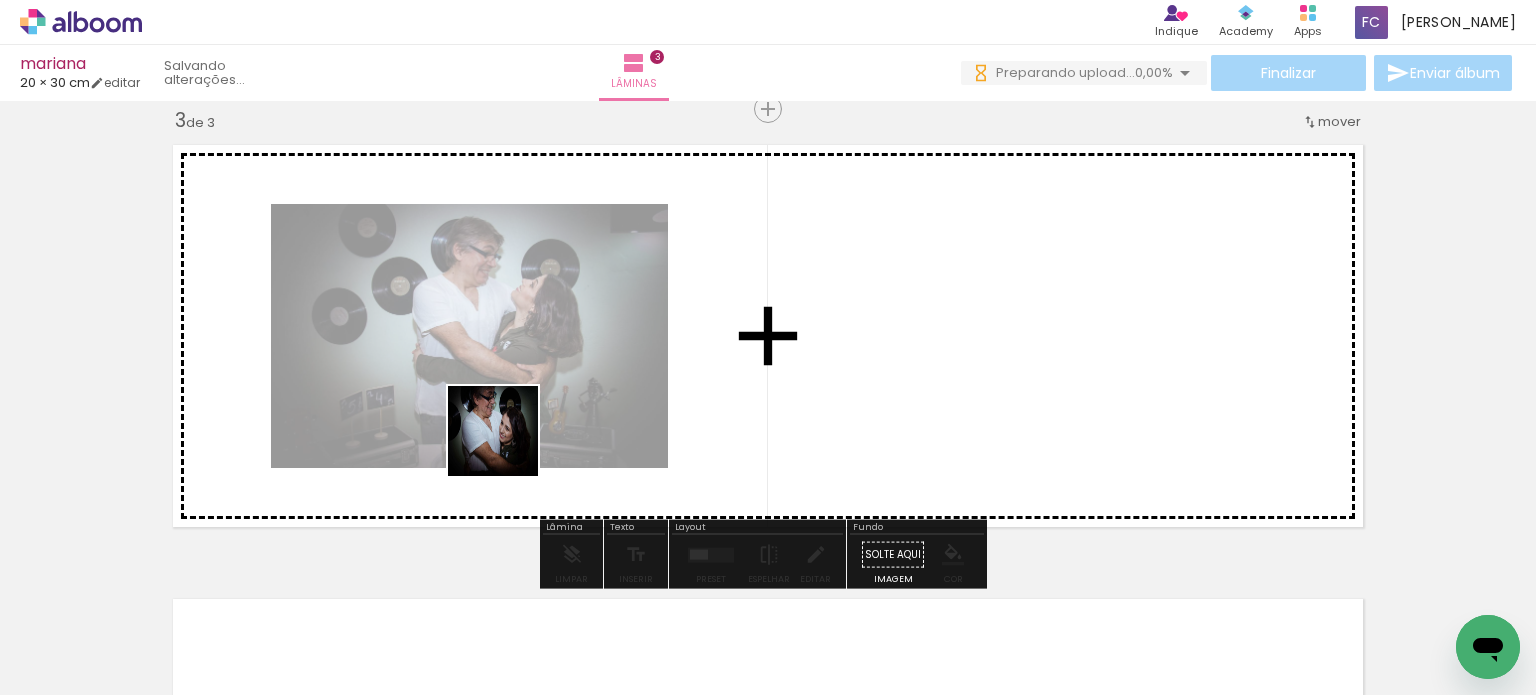 drag, startPoint x: 448, startPoint y: 517, endPoint x: 580, endPoint y: 356, distance: 208.19463 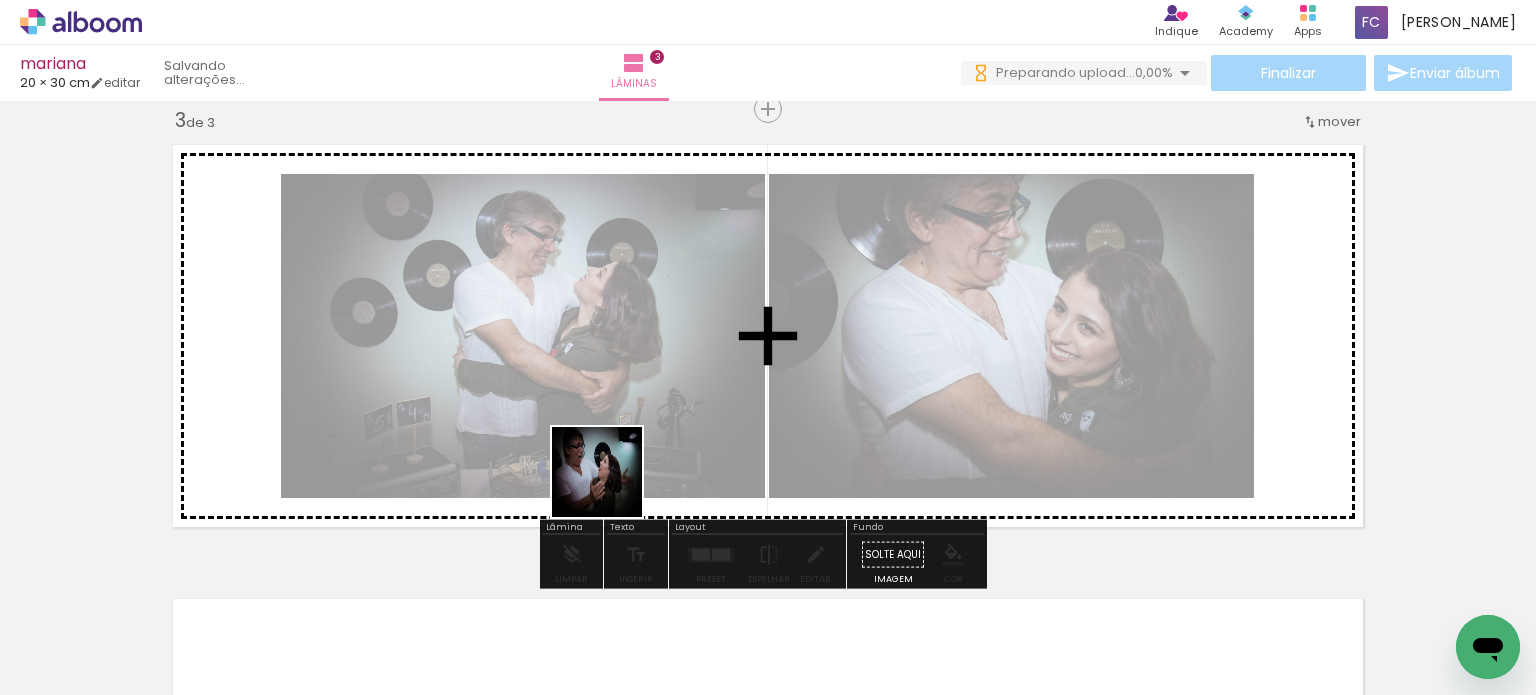 drag, startPoint x: 502, startPoint y: 628, endPoint x: 726, endPoint y: 361, distance: 348.51828 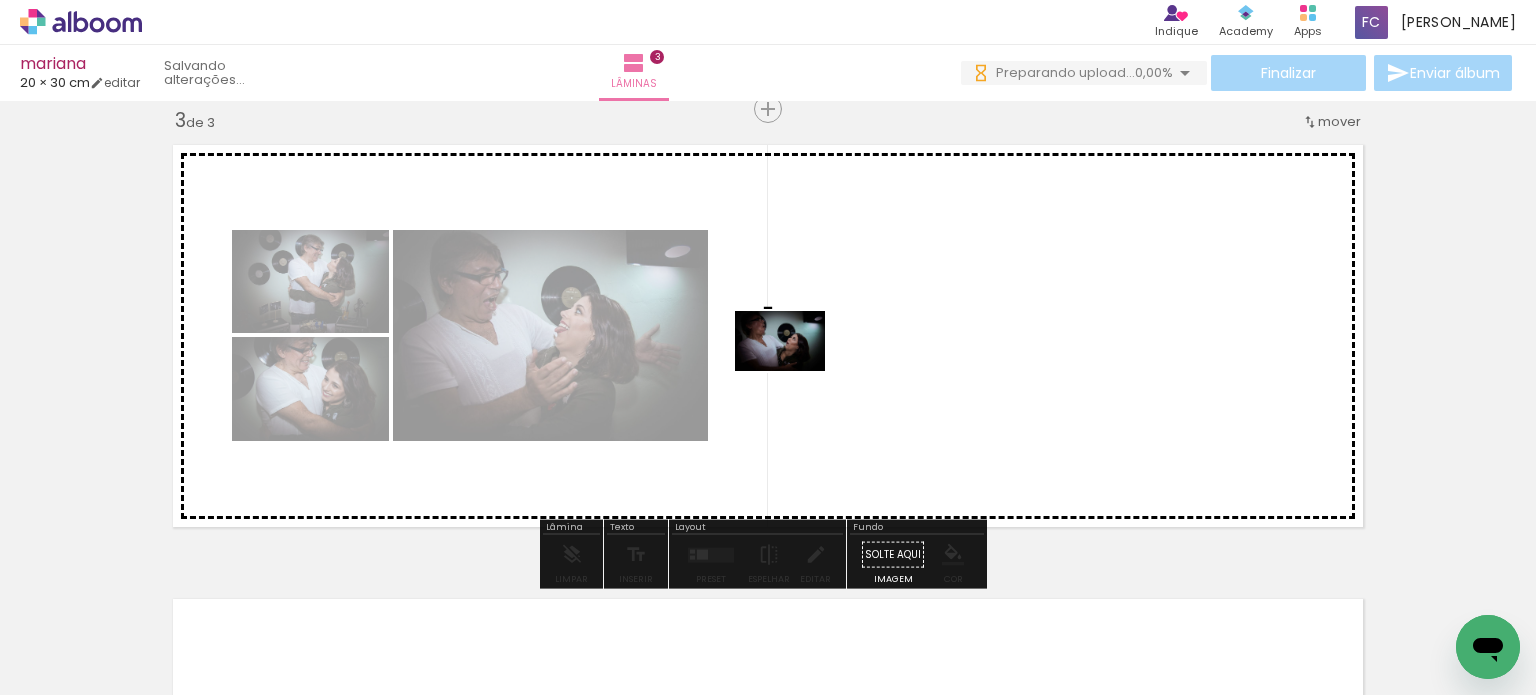 drag, startPoint x: 636, startPoint y: 628, endPoint x: 779, endPoint y: 431, distance: 243.42966 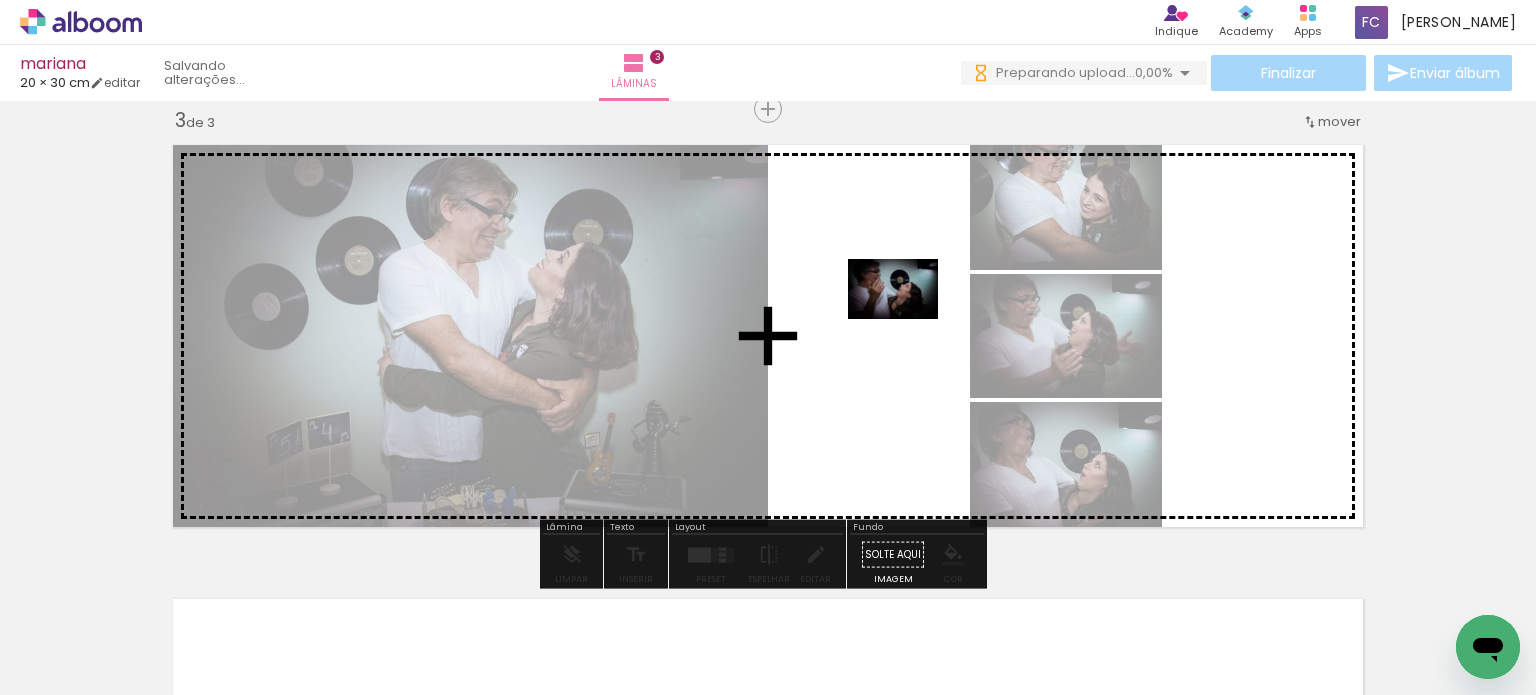 drag, startPoint x: 728, startPoint y: 611, endPoint x: 896, endPoint y: 422, distance: 252.87349 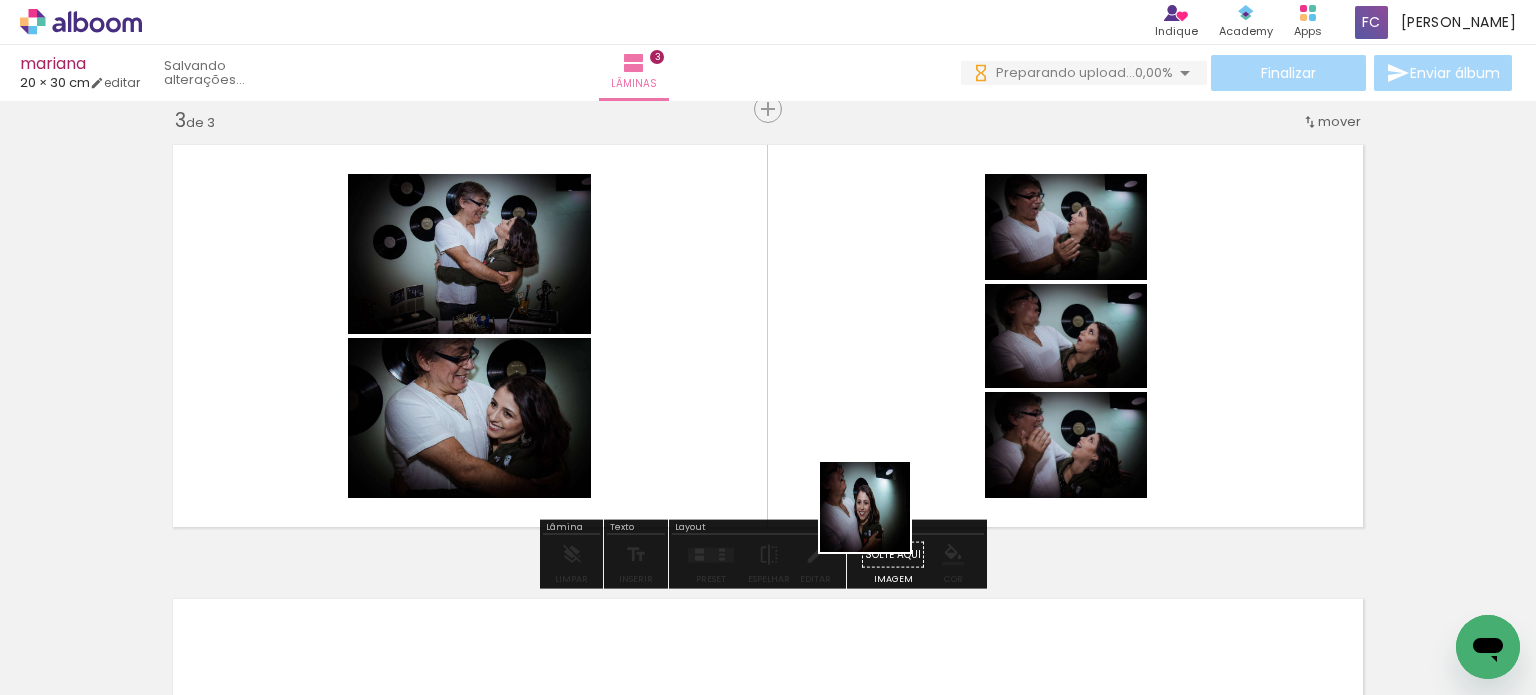 drag, startPoint x: 835, startPoint y: 623, endPoint x: 997, endPoint y: 412, distance: 266.0169 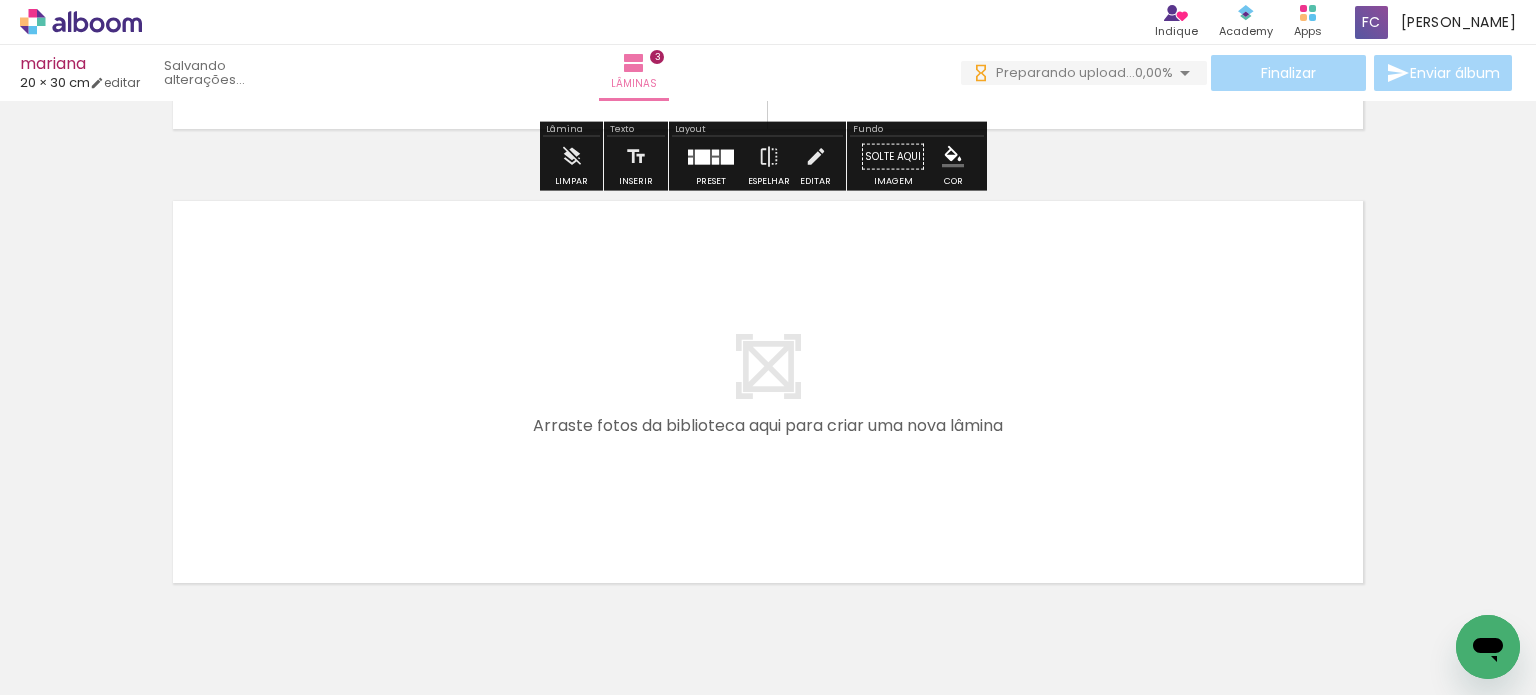 scroll, scrollTop: 1333, scrollLeft: 0, axis: vertical 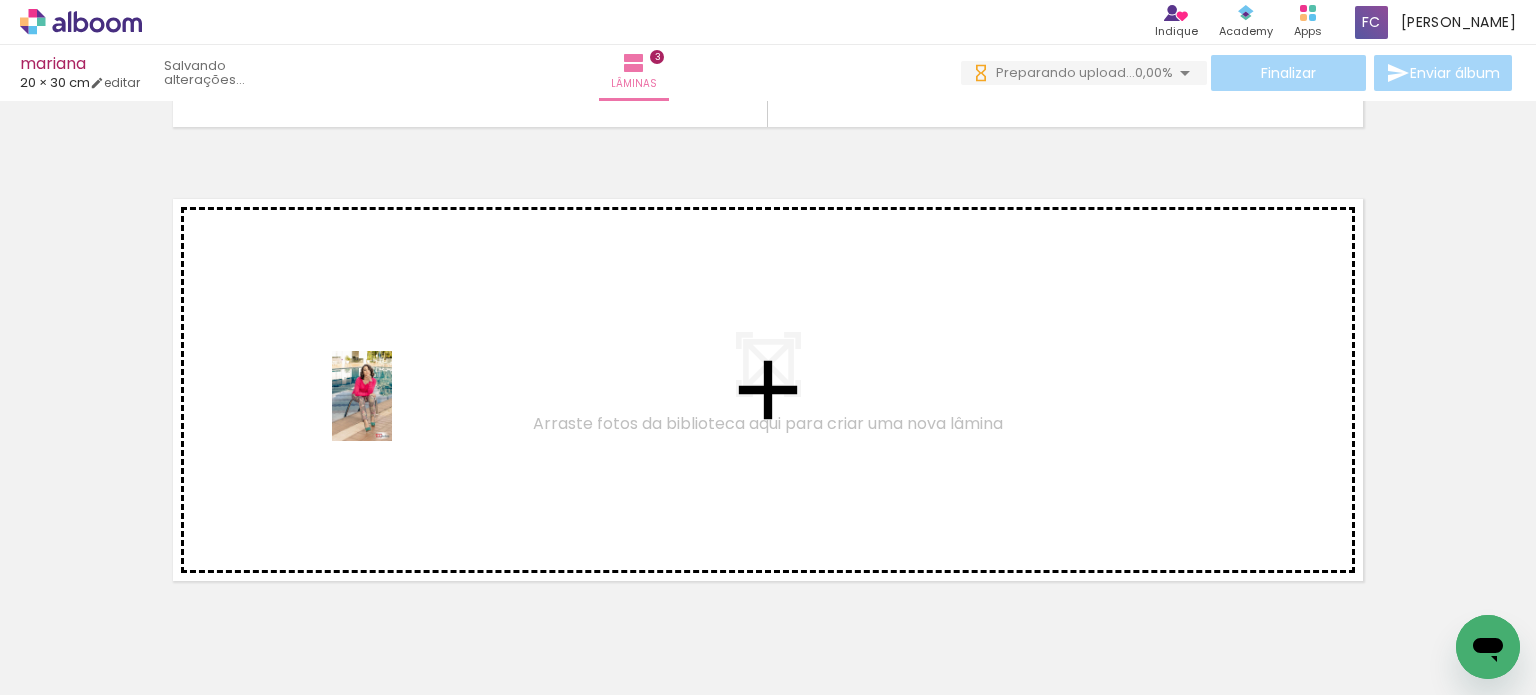 drag, startPoint x: 592, startPoint y: 628, endPoint x: 382, endPoint y: 398, distance: 311.44824 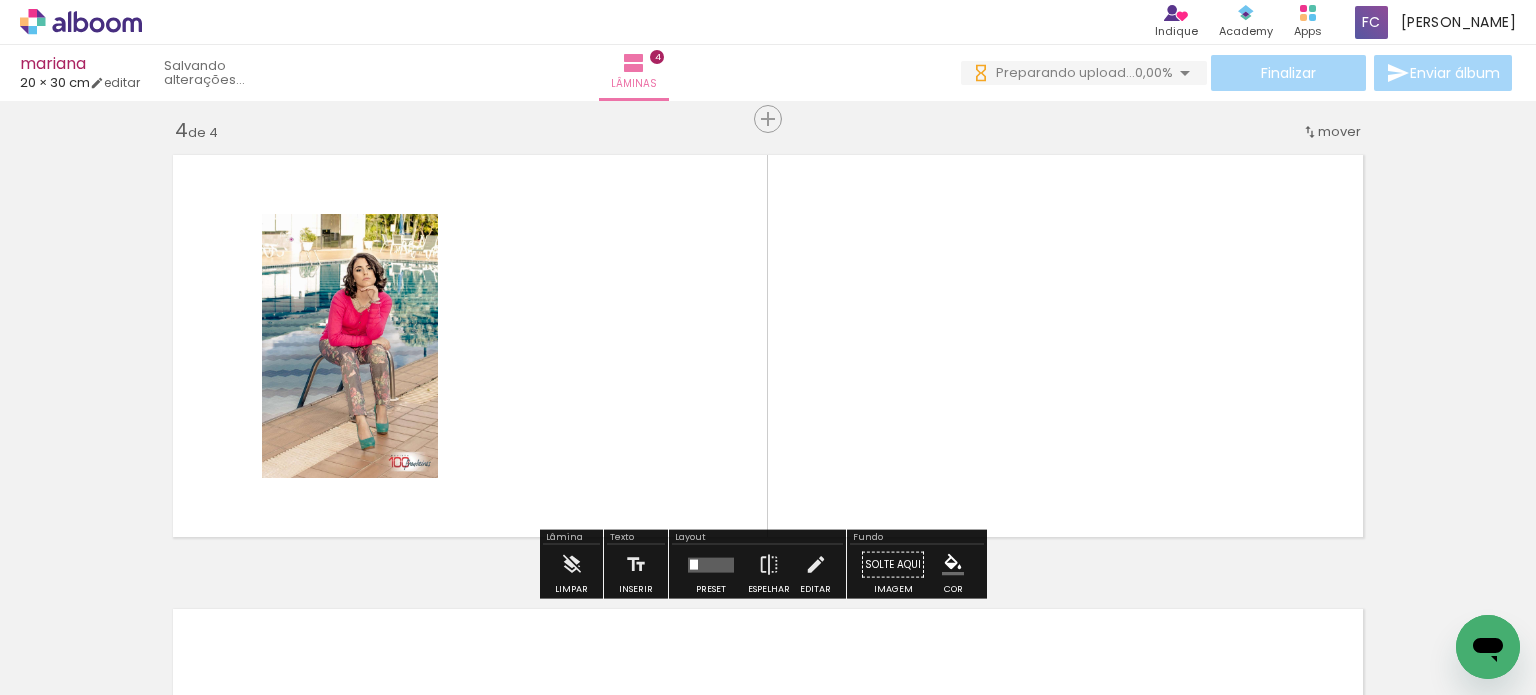 scroll, scrollTop: 1387, scrollLeft: 0, axis: vertical 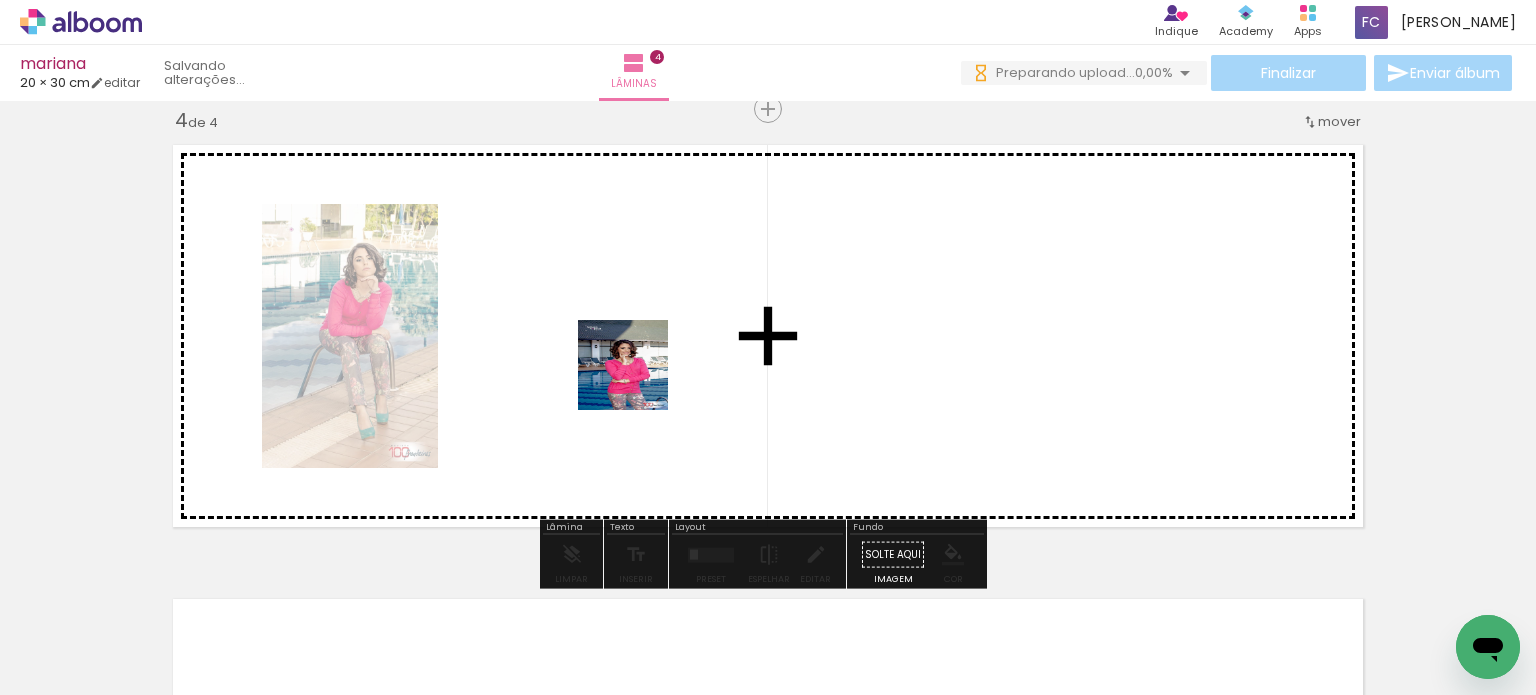 drag, startPoint x: 714, startPoint y: 615, endPoint x: 629, endPoint y: 347, distance: 281.15656 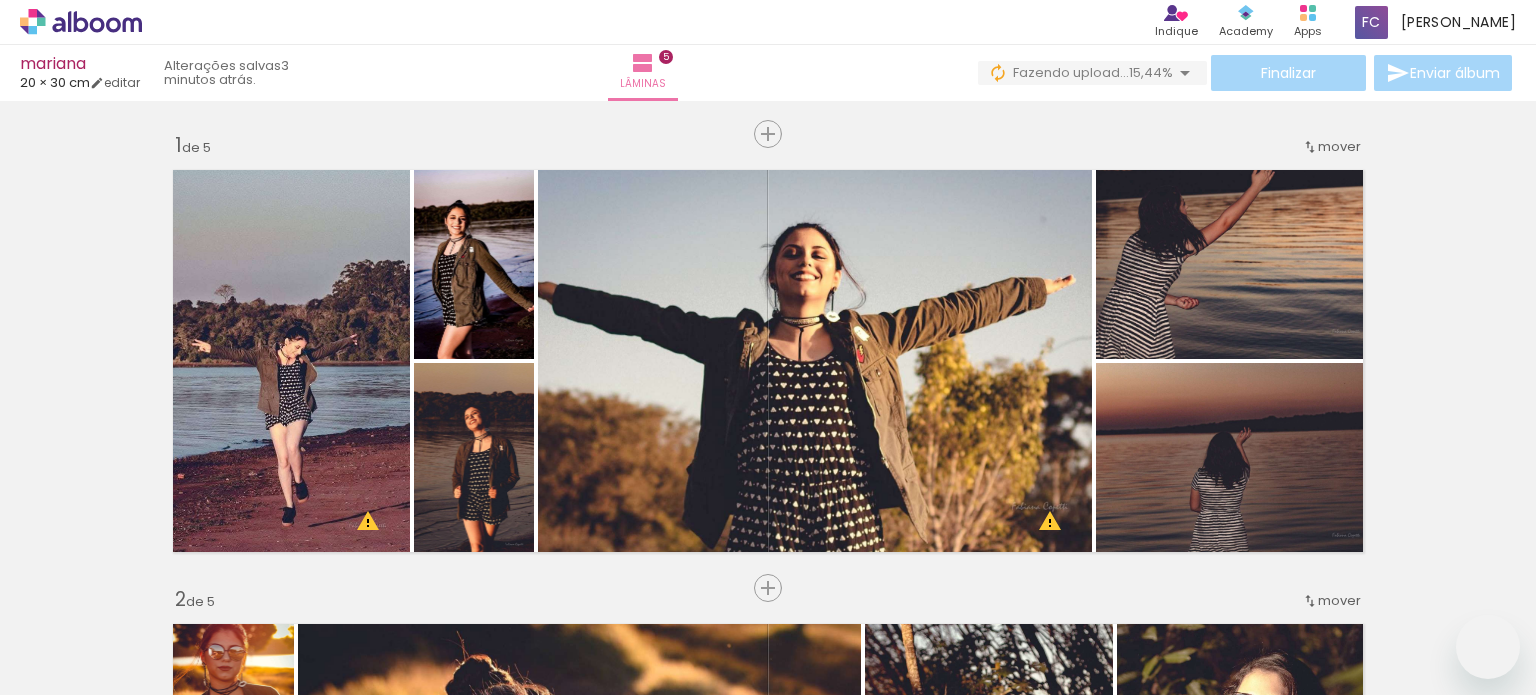 scroll, scrollTop: 0, scrollLeft: 0, axis: both 